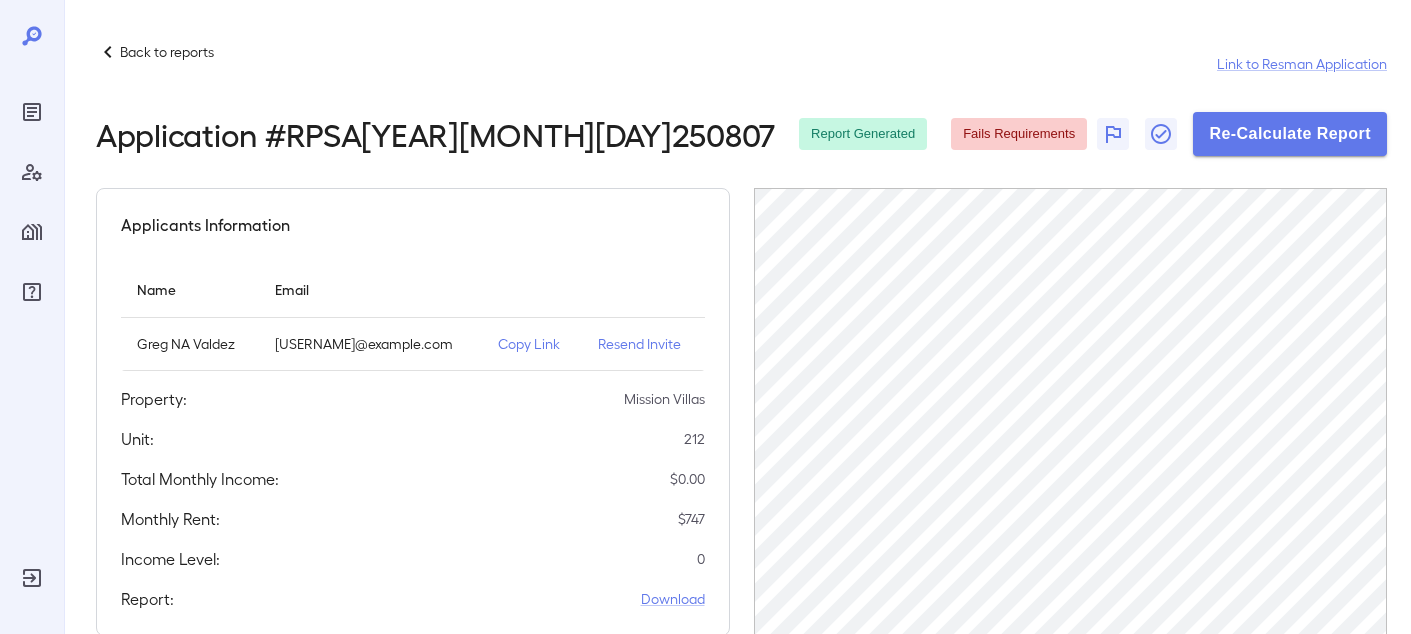 scroll, scrollTop: 0, scrollLeft: 0, axis: both 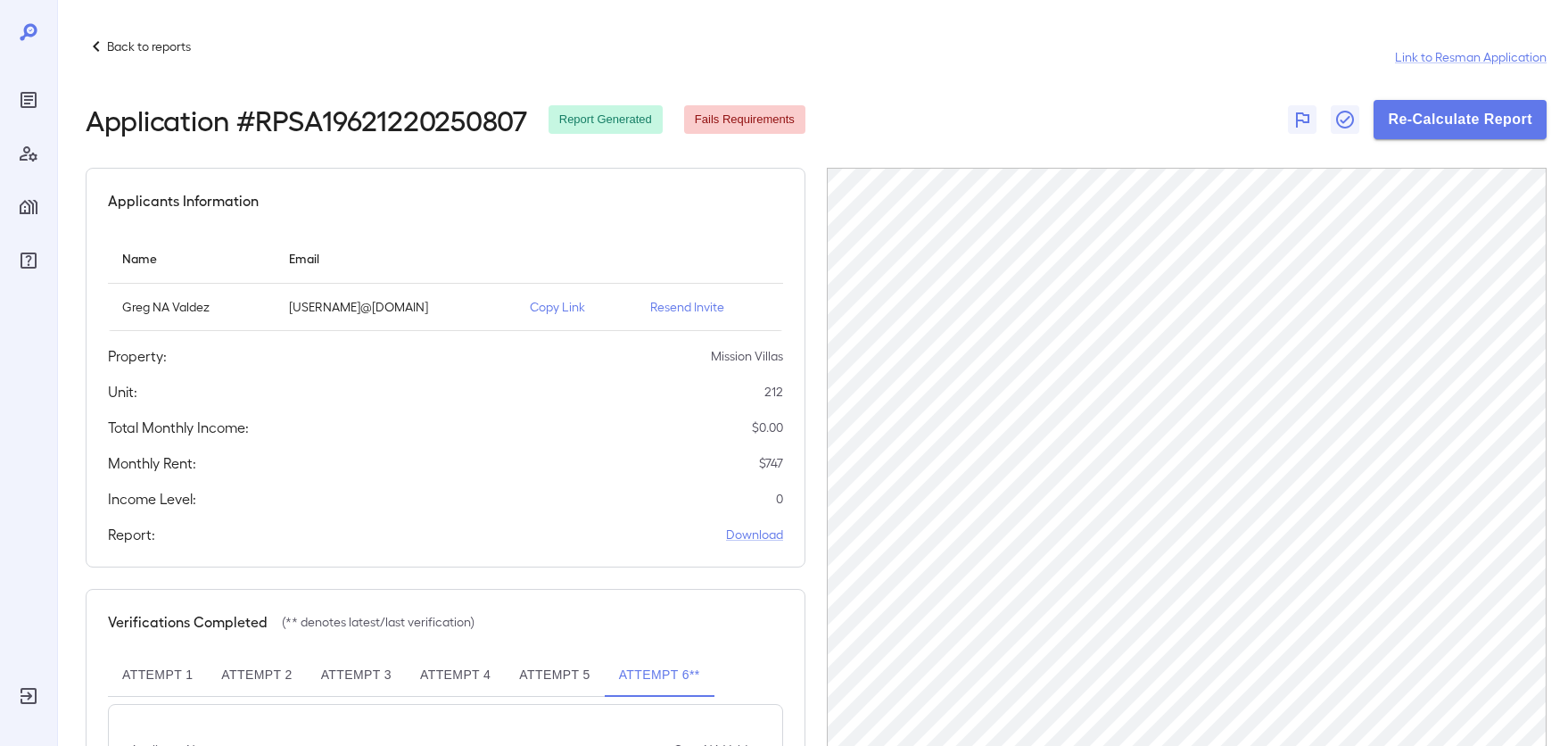 click on "Back to reports Link to Resman Application Application # RPSA19621220250807 Report Generated Fails Requirements Re-Calculate Report" at bounding box center [816, 87] 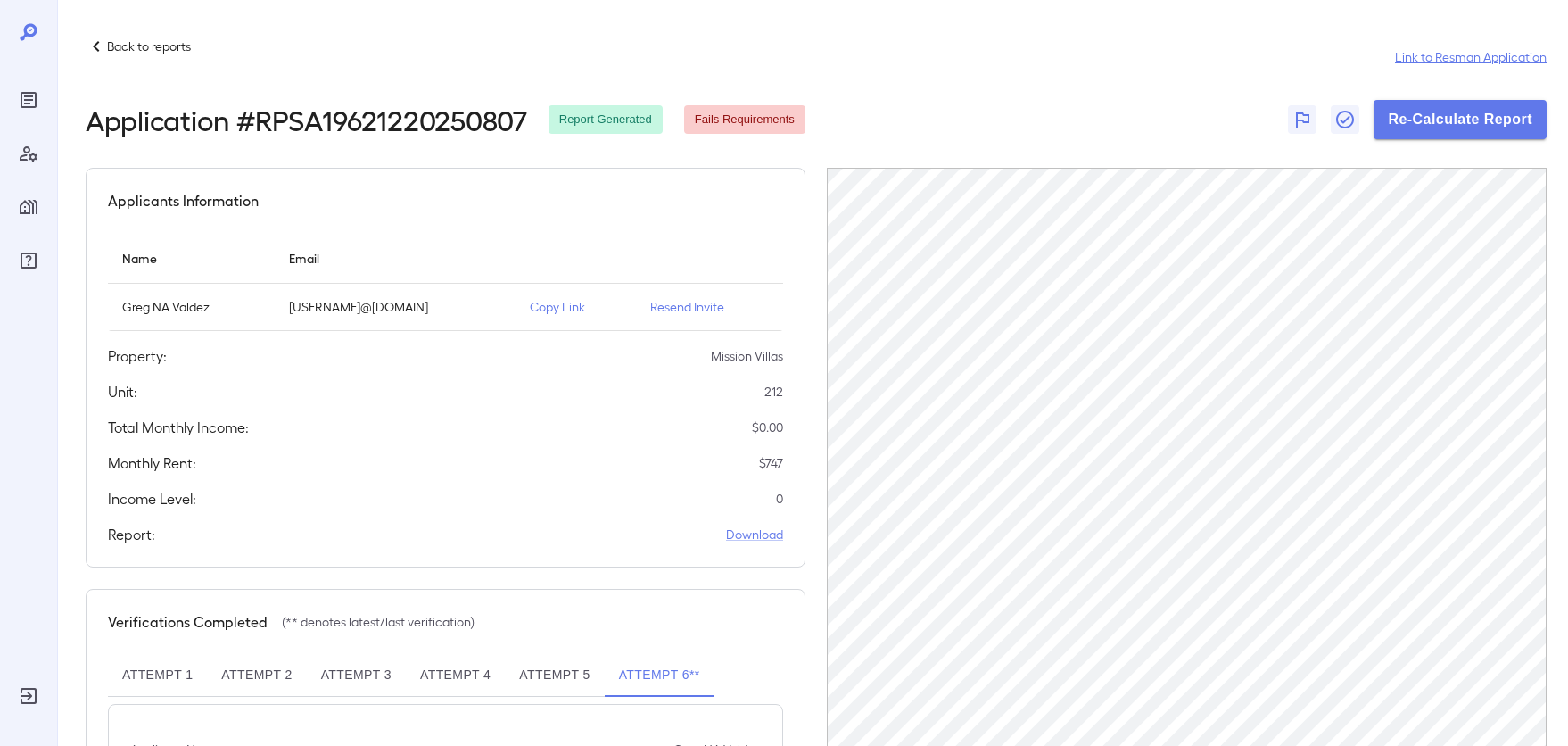 click on "Link to Resman Application" at bounding box center [1471, 57] 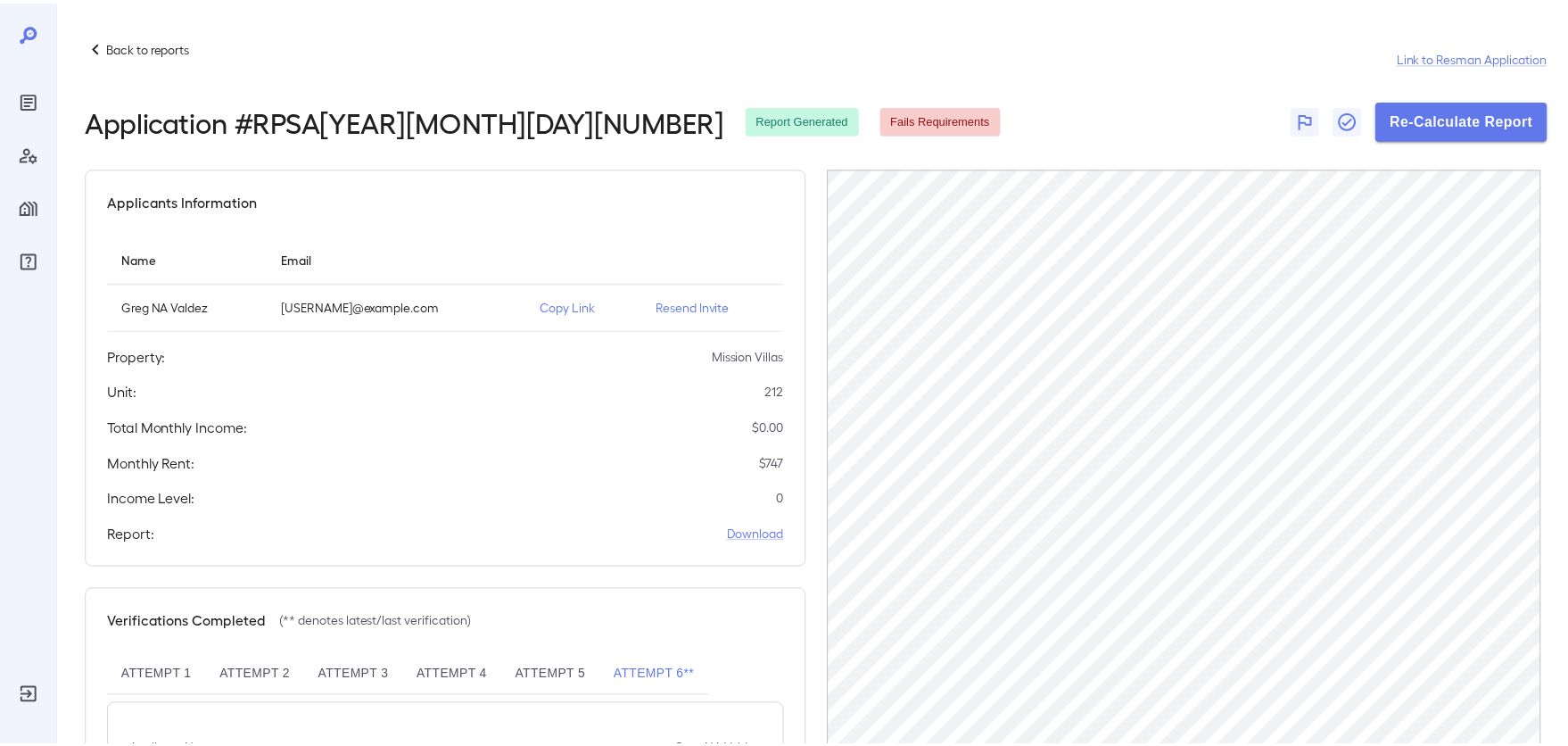 scroll, scrollTop: 0, scrollLeft: 0, axis: both 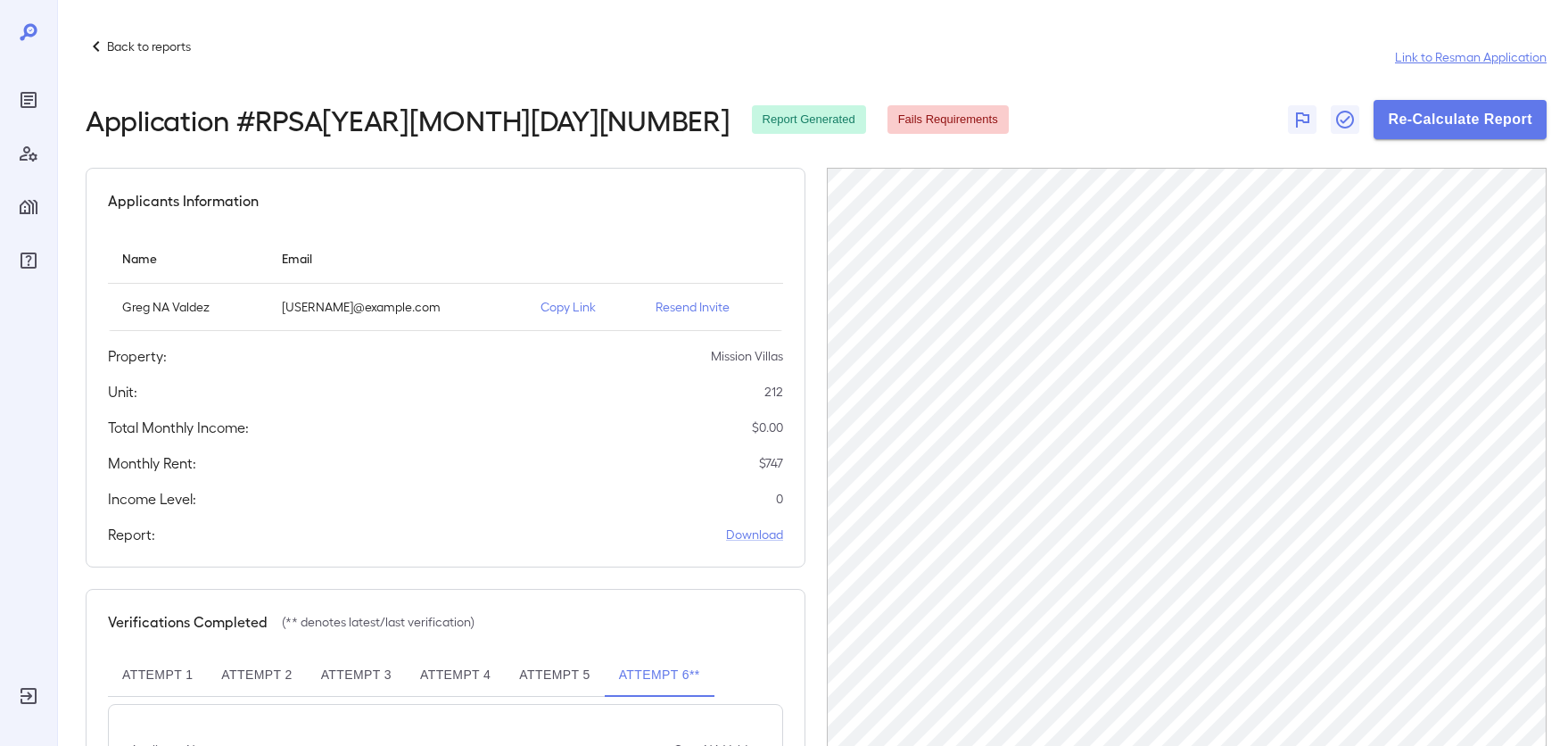 click on "Link to Resman Application" at bounding box center (1471, 57) 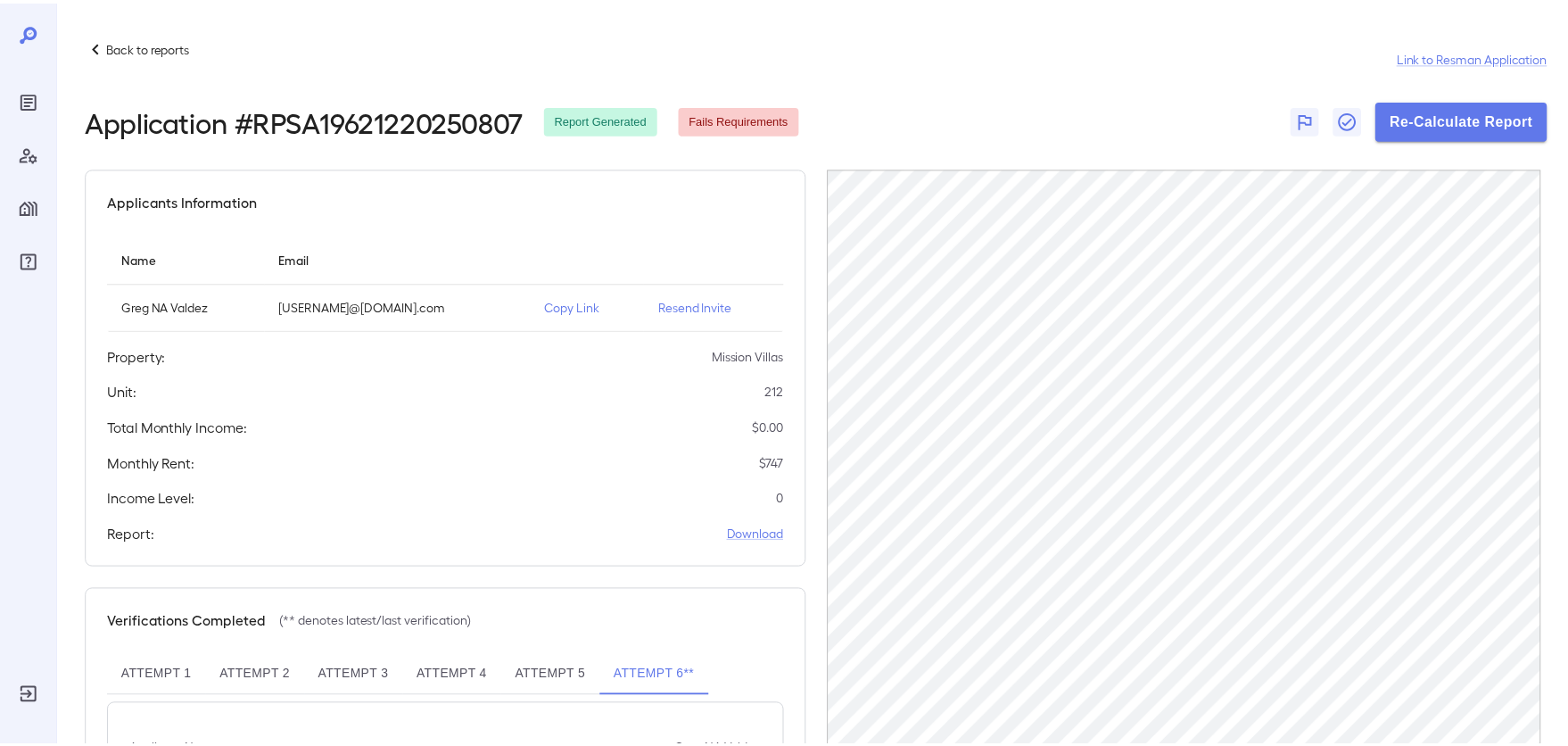 scroll, scrollTop: 0, scrollLeft: 0, axis: both 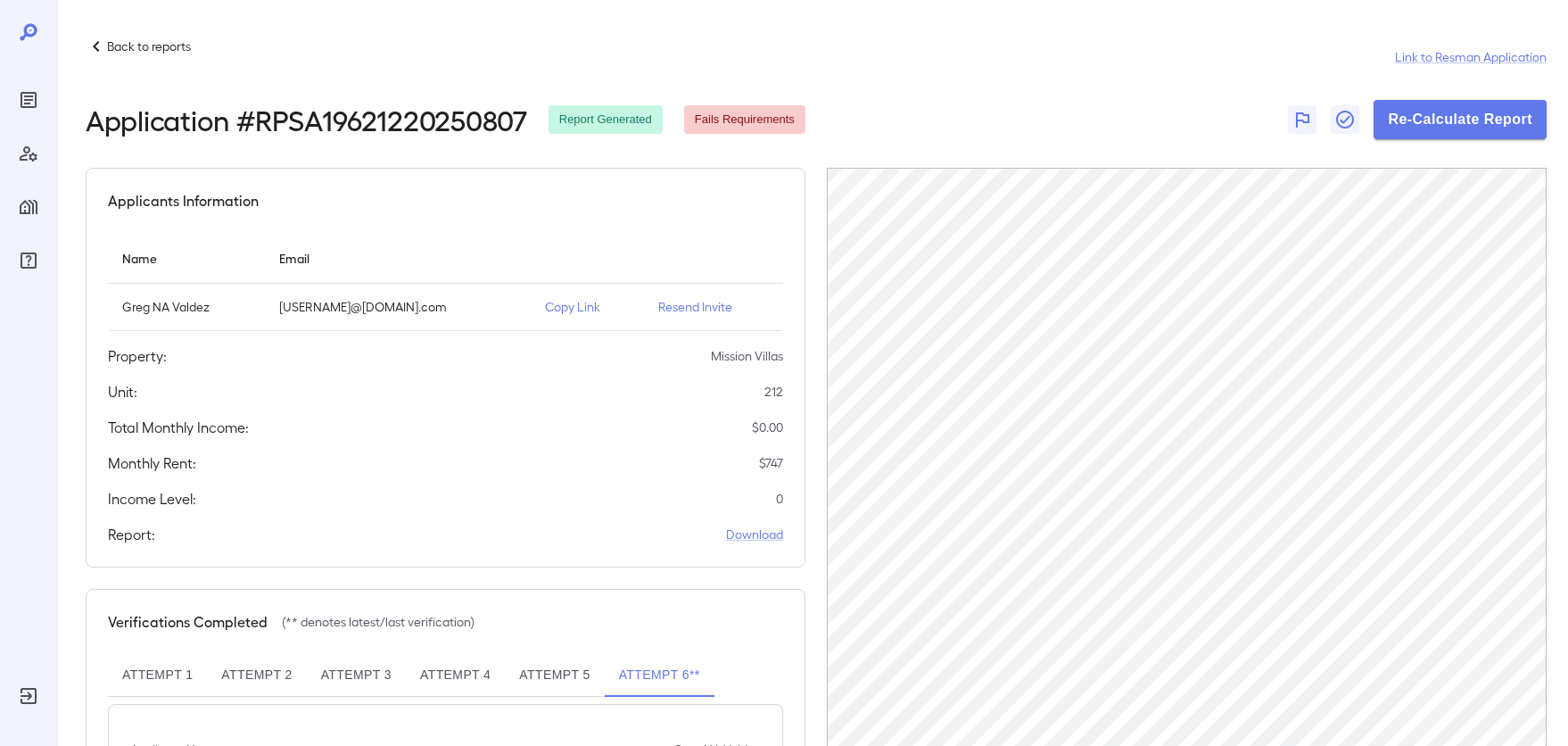 click on "Back to reports Link to Resman Application" at bounding box center (816, 57) 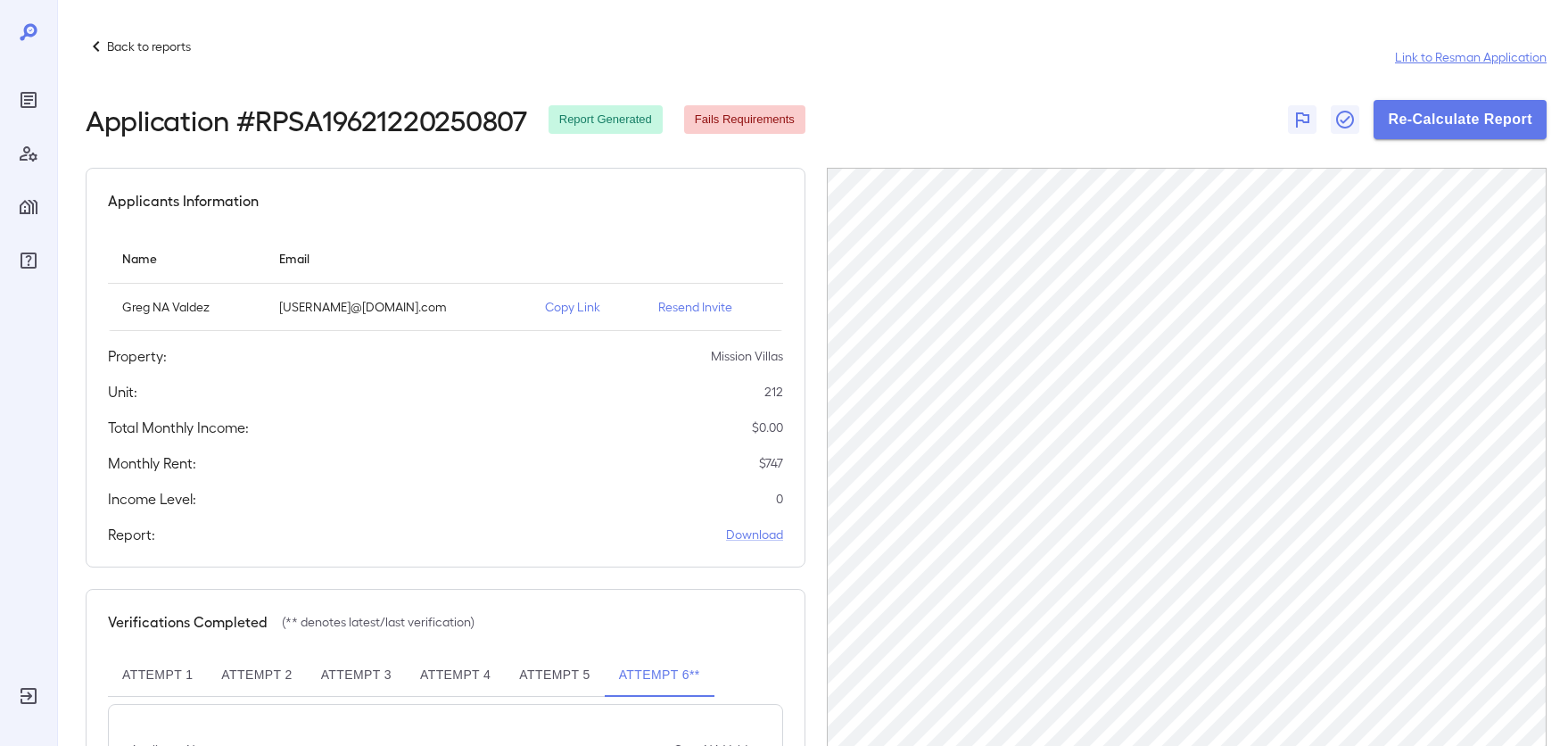 click on "Link to Resman Application" at bounding box center [1471, 57] 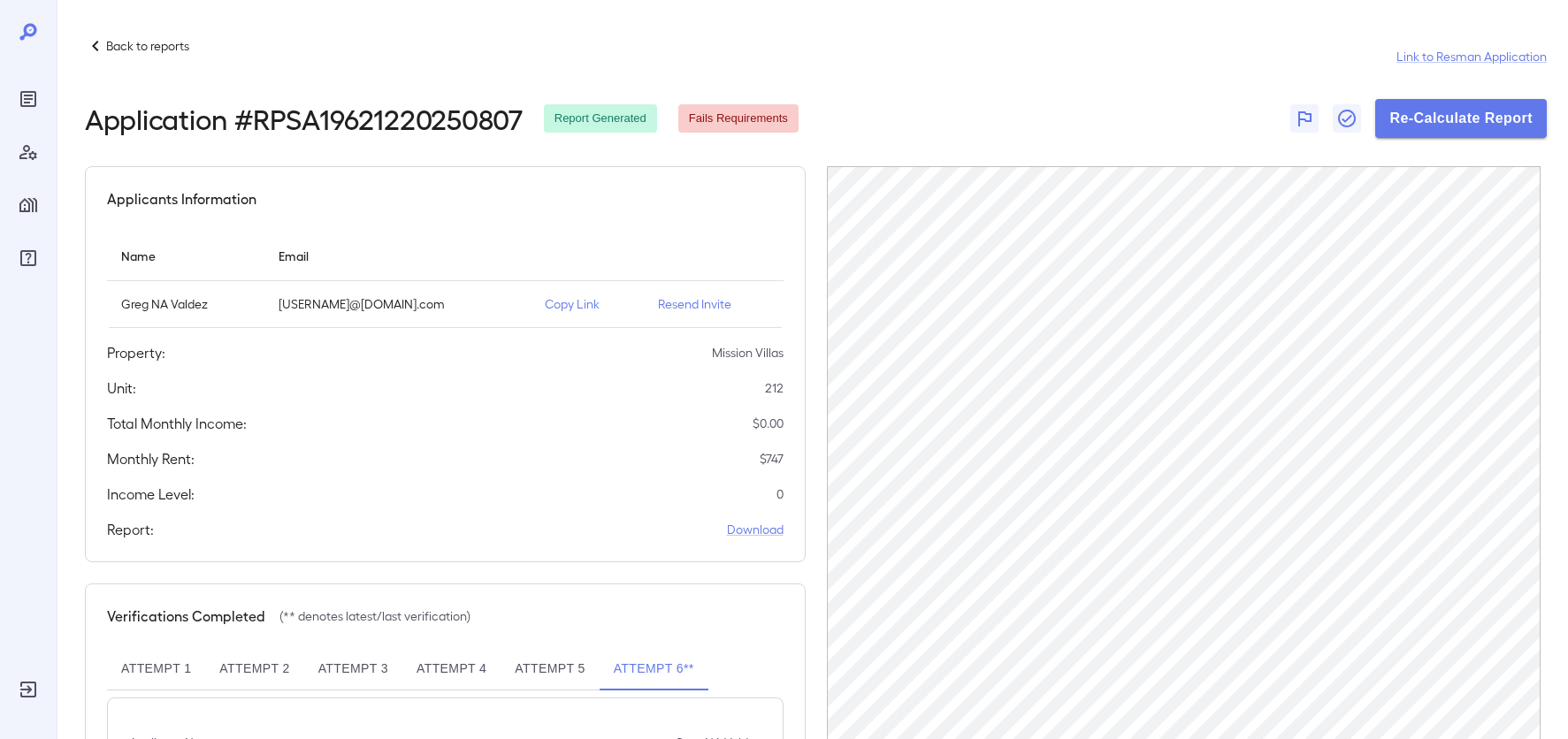 scroll, scrollTop: 0, scrollLeft: 0, axis: both 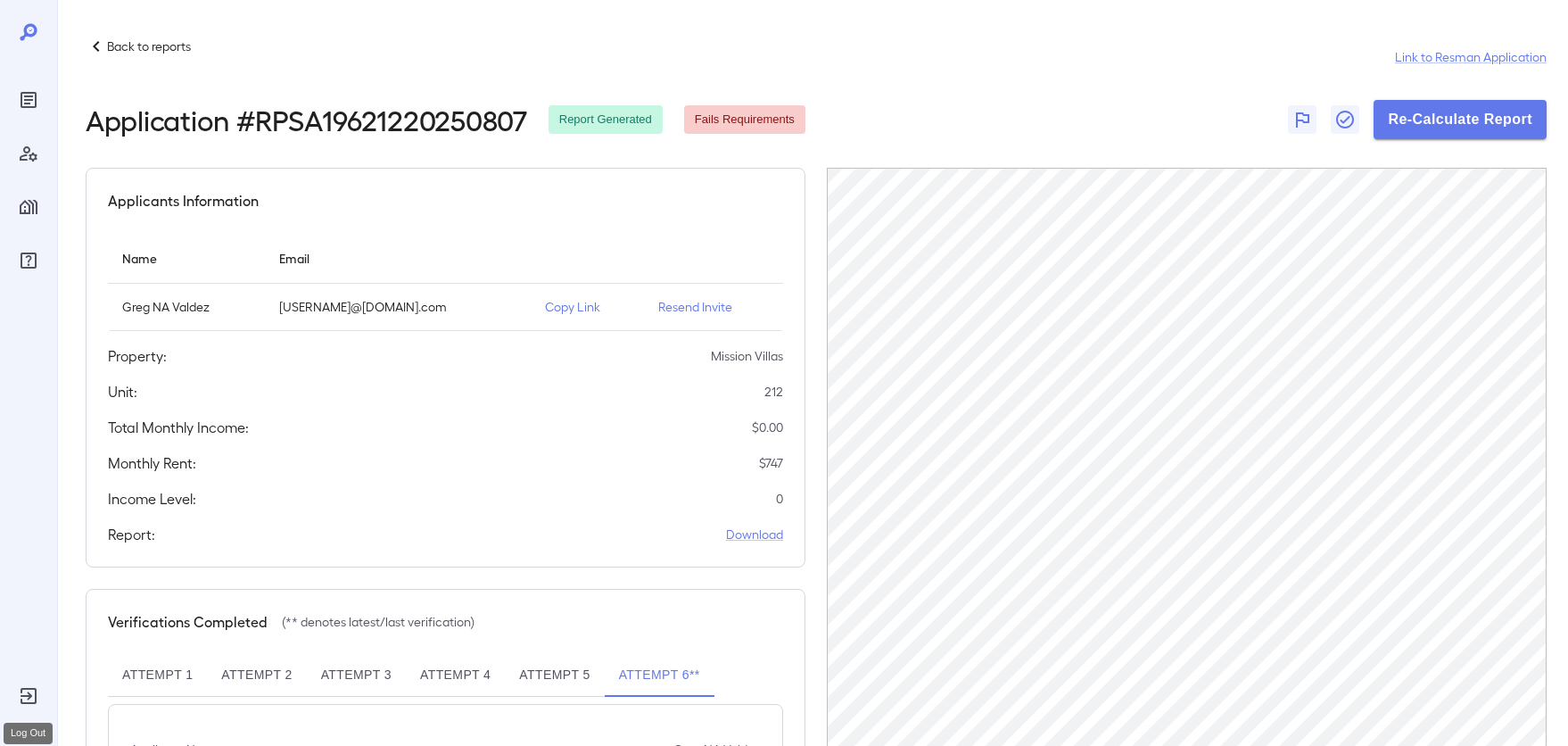 click 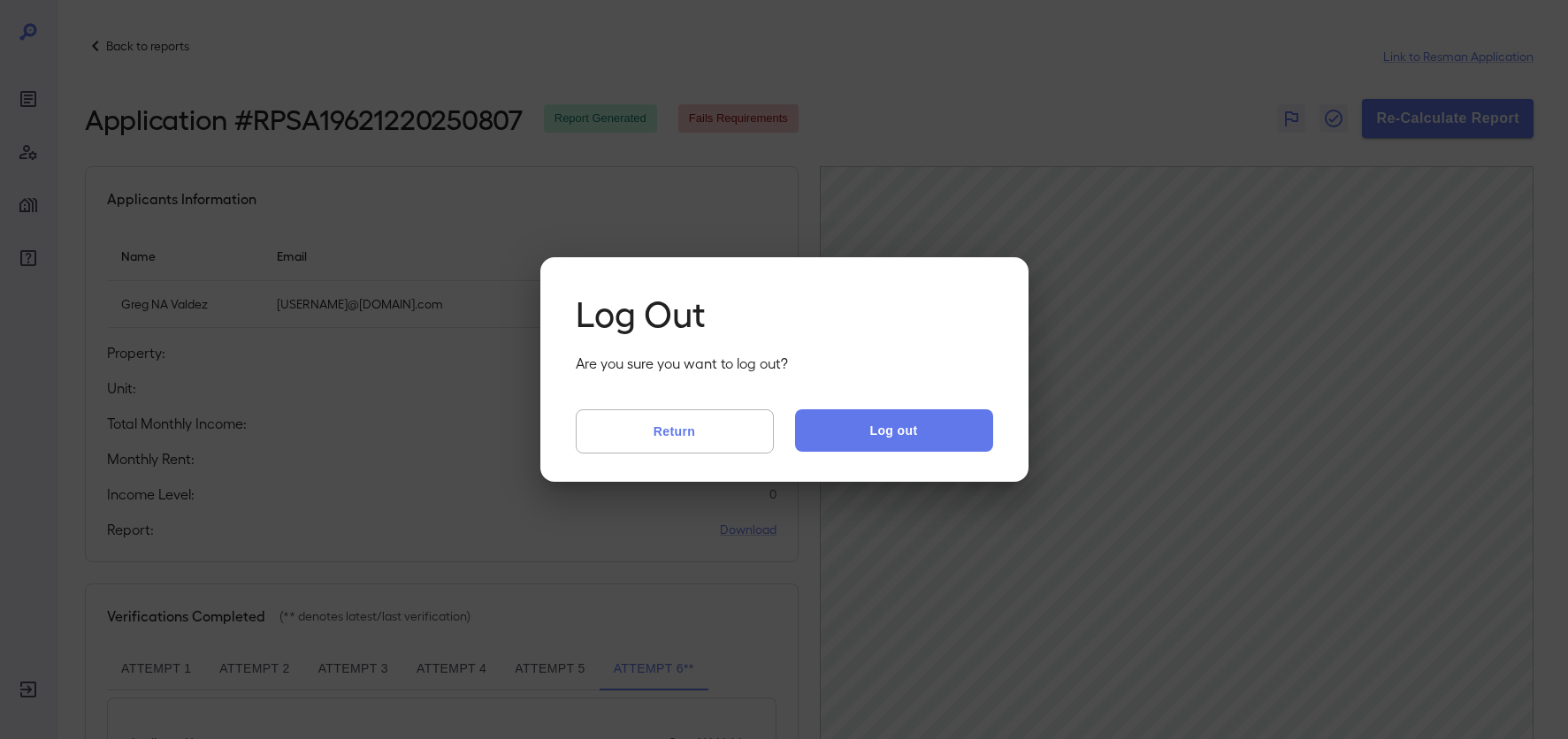 click on "Log Out Are you sure you want to log out? Return Log out" at bounding box center (784, 370) 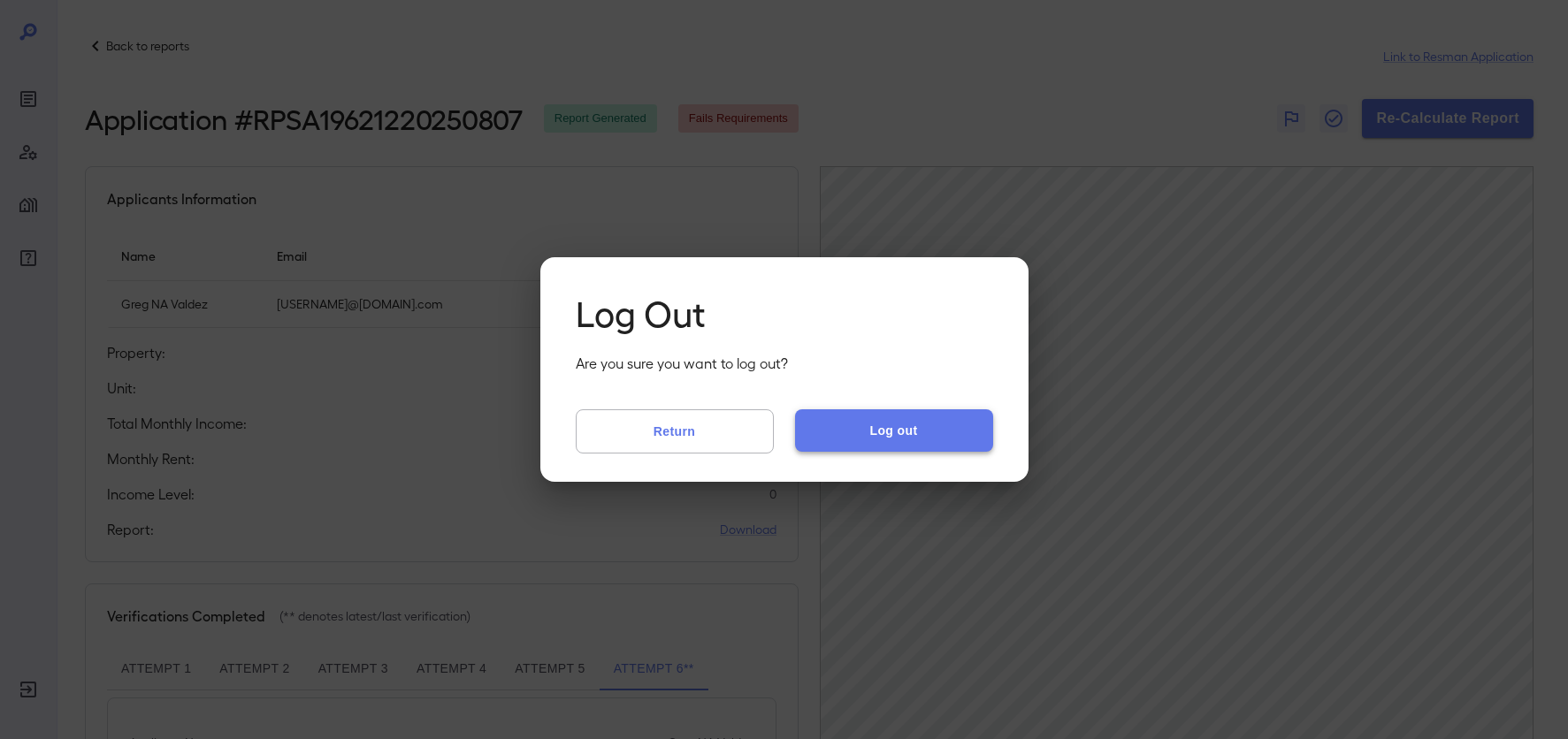 click on "Log out" at bounding box center (894, 430) 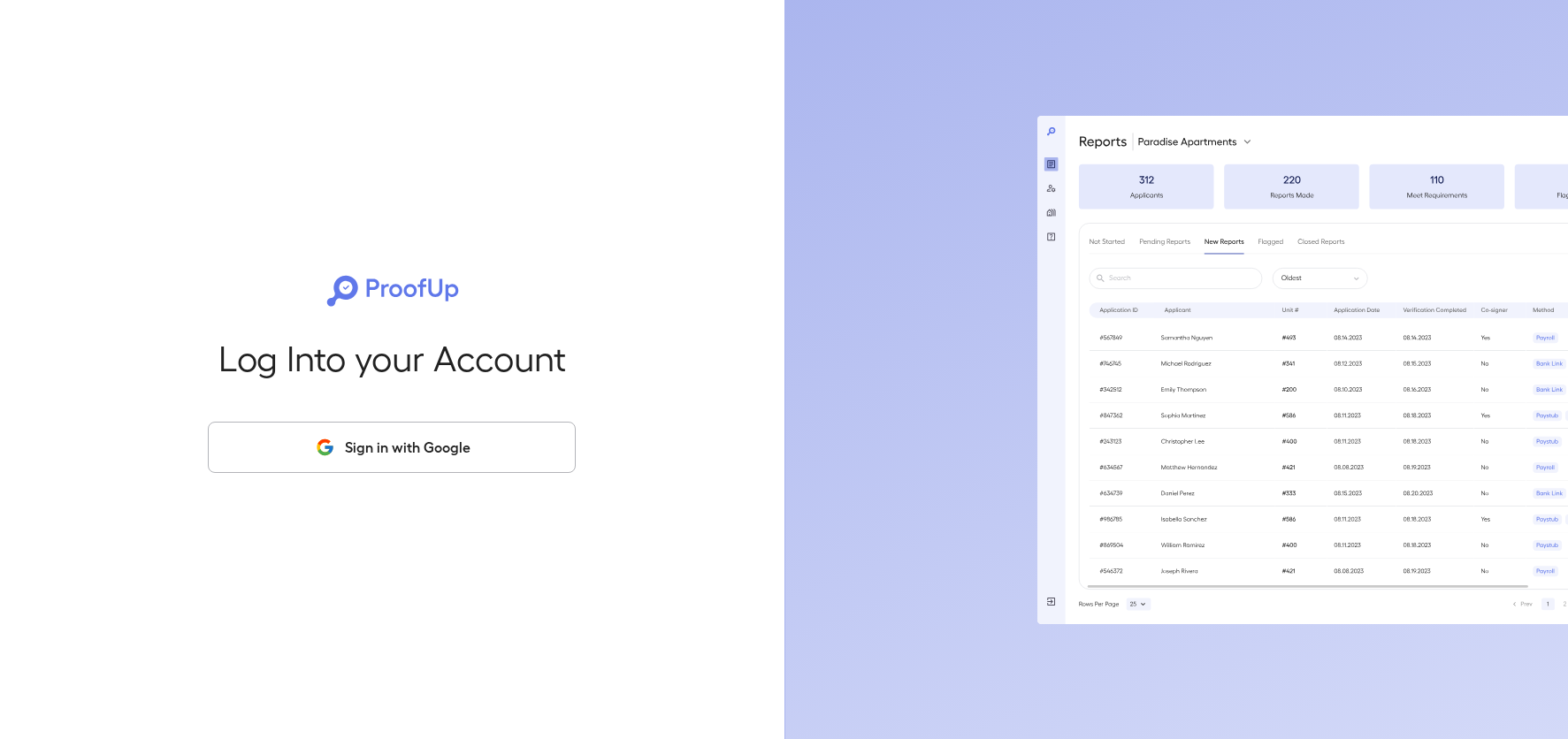 scroll, scrollTop: 0, scrollLeft: 0, axis: both 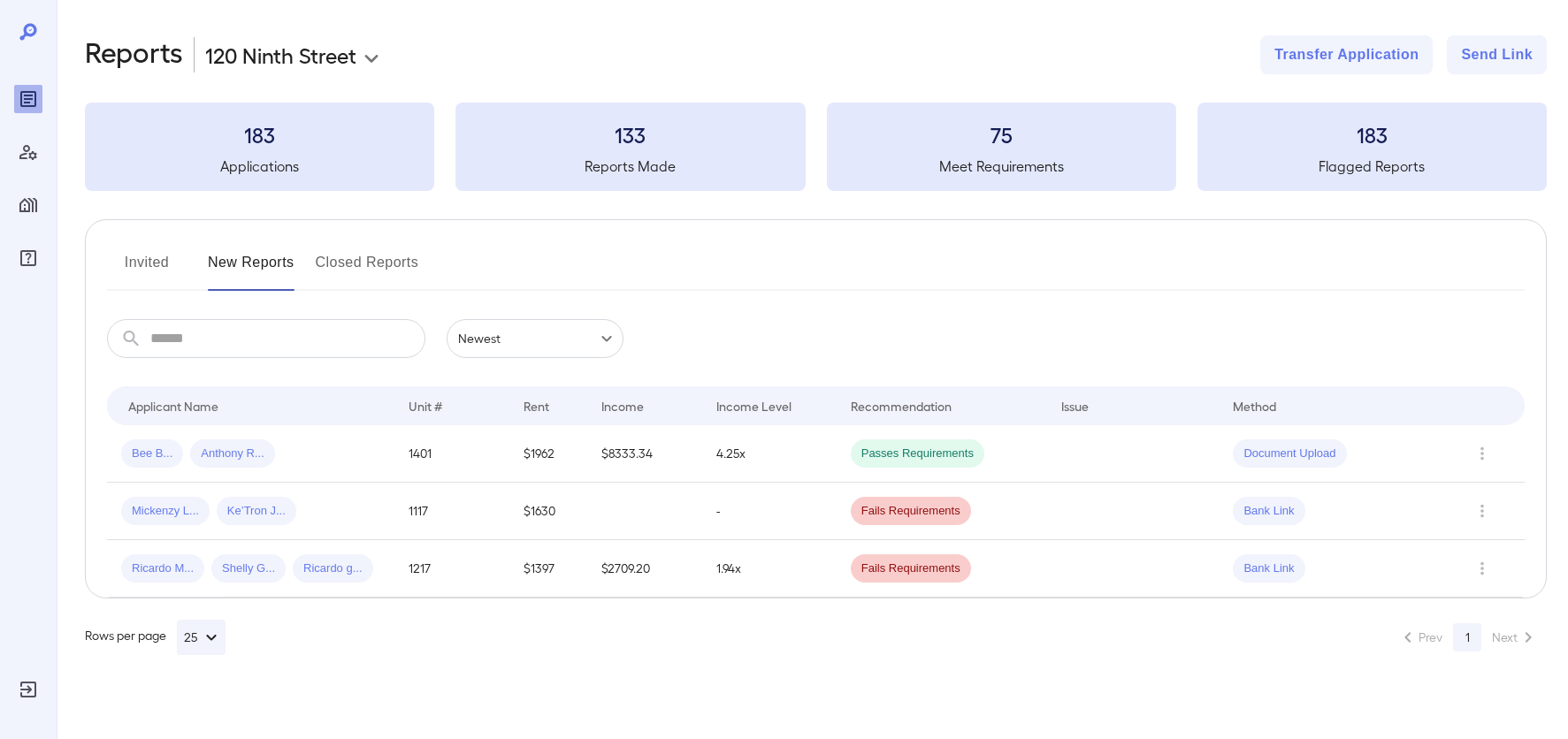 click on "**********" at bounding box center (815, 345) 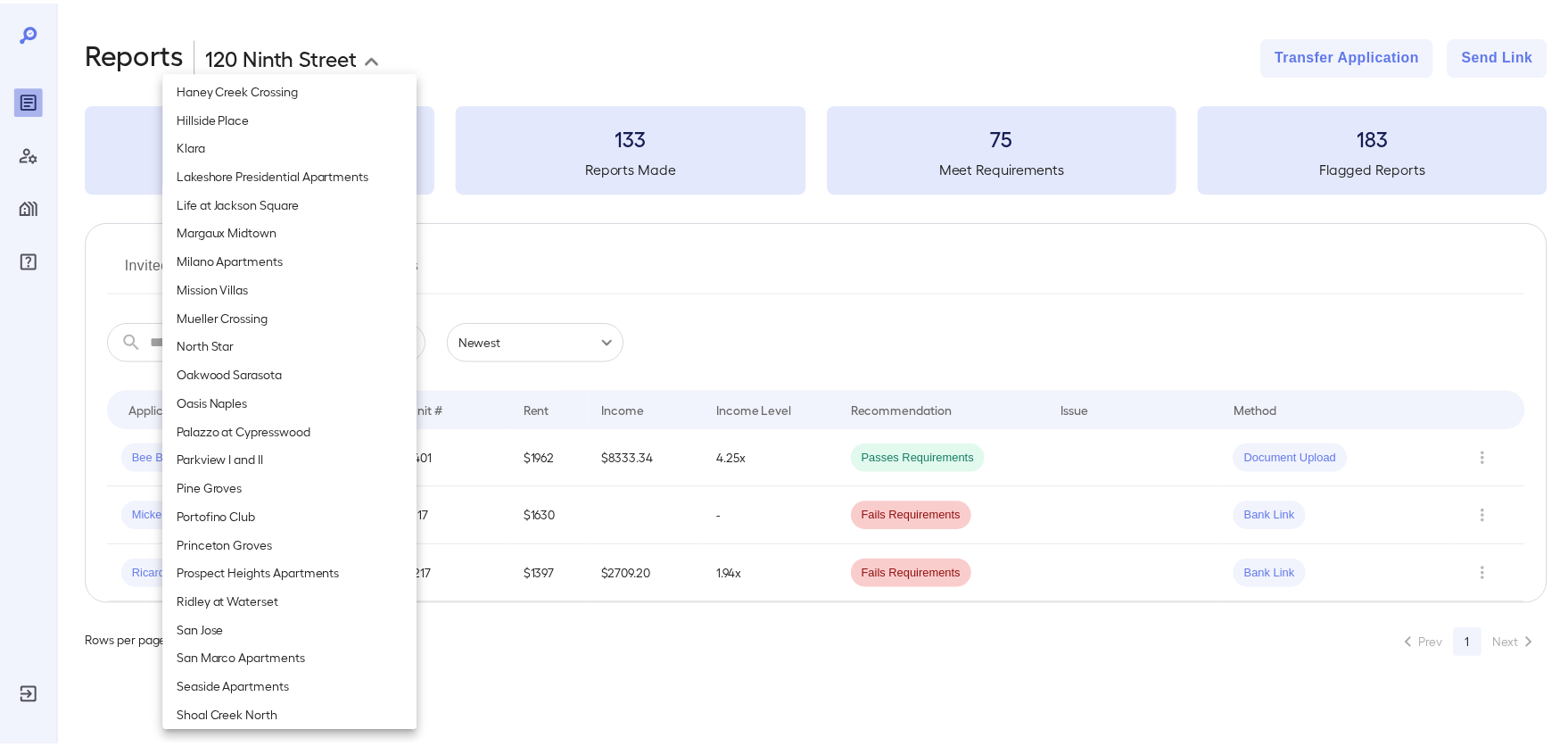 scroll, scrollTop: 982, scrollLeft: 0, axis: vertical 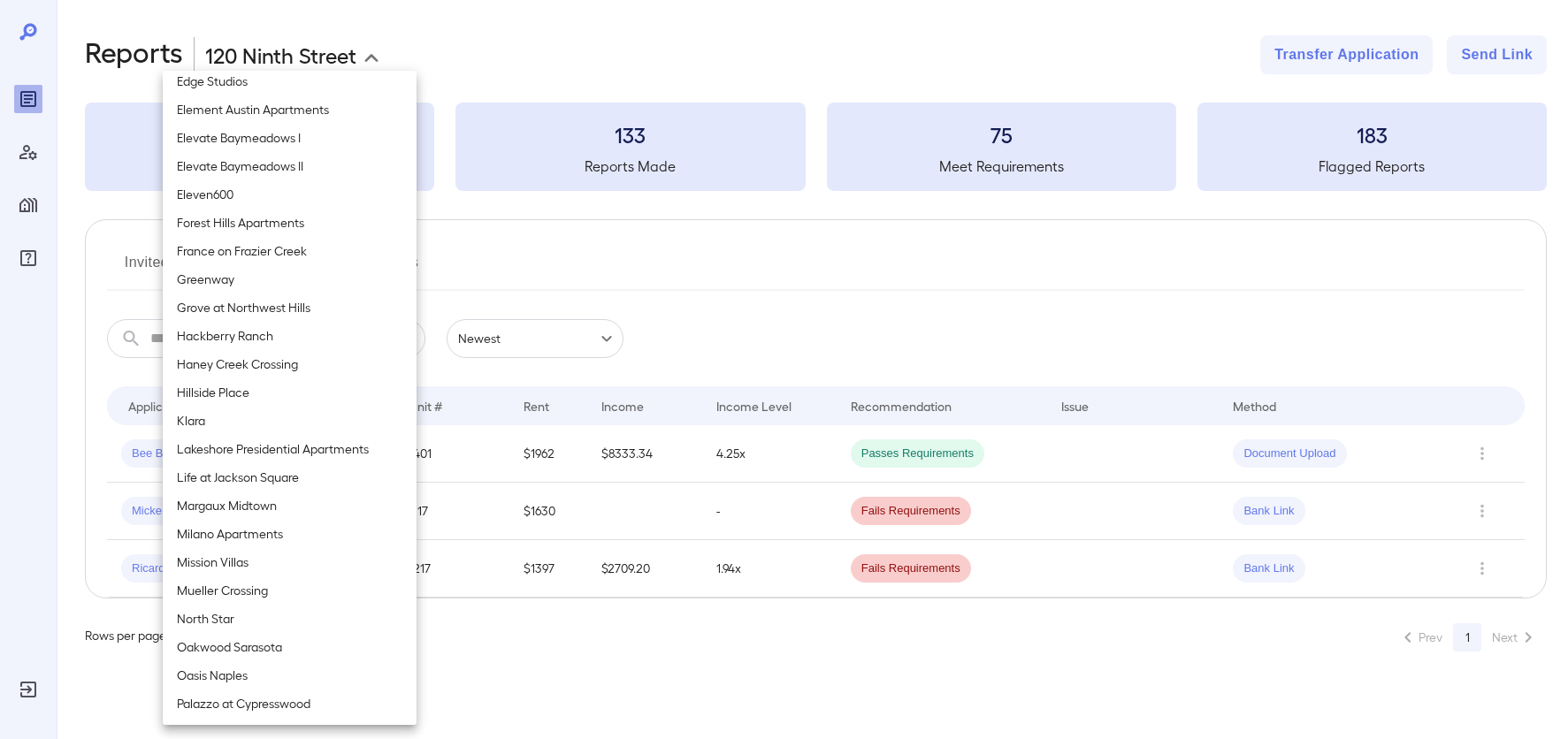click on "Mission Villas" at bounding box center (289, 562) 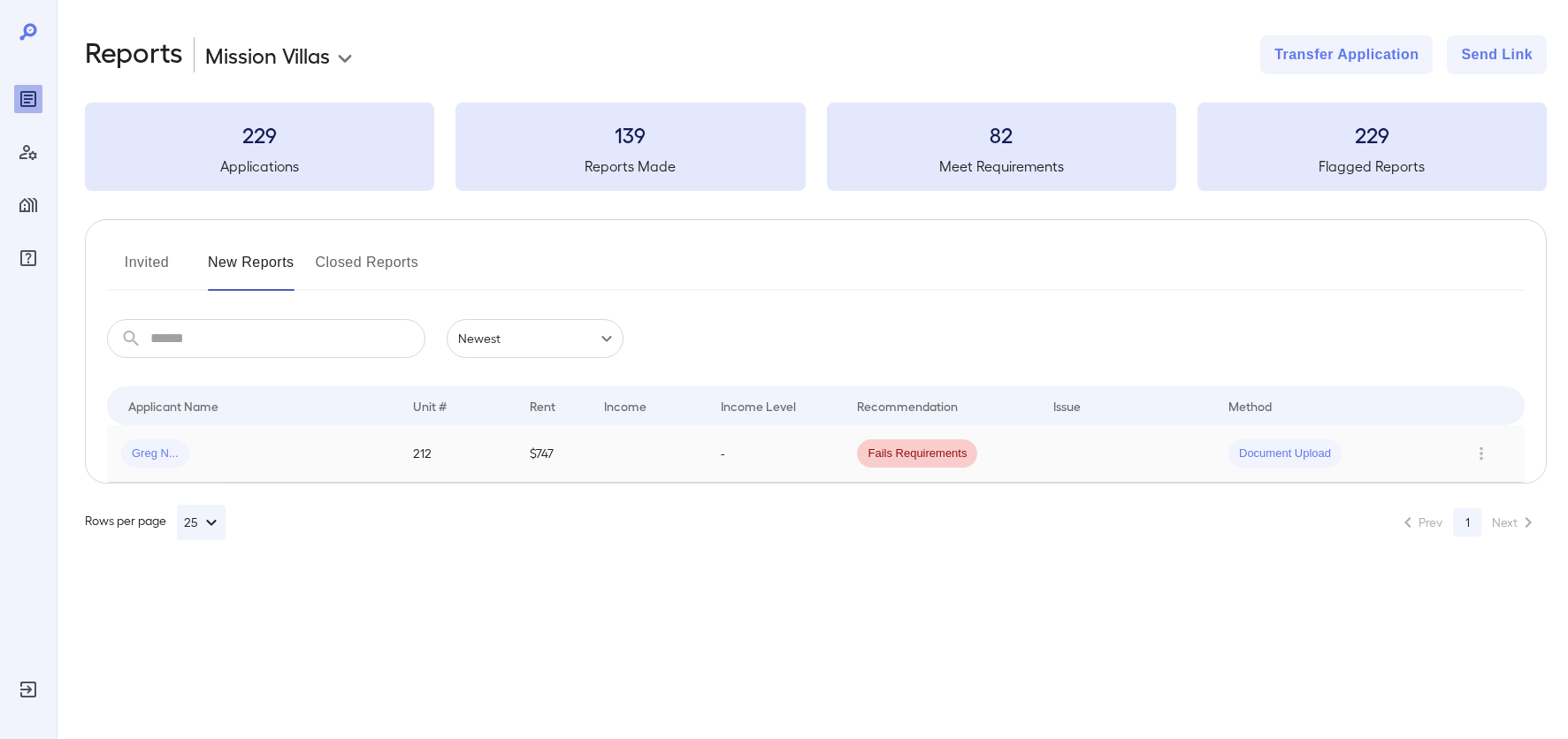 click on "Greg N..." at bounding box center [253, 453] 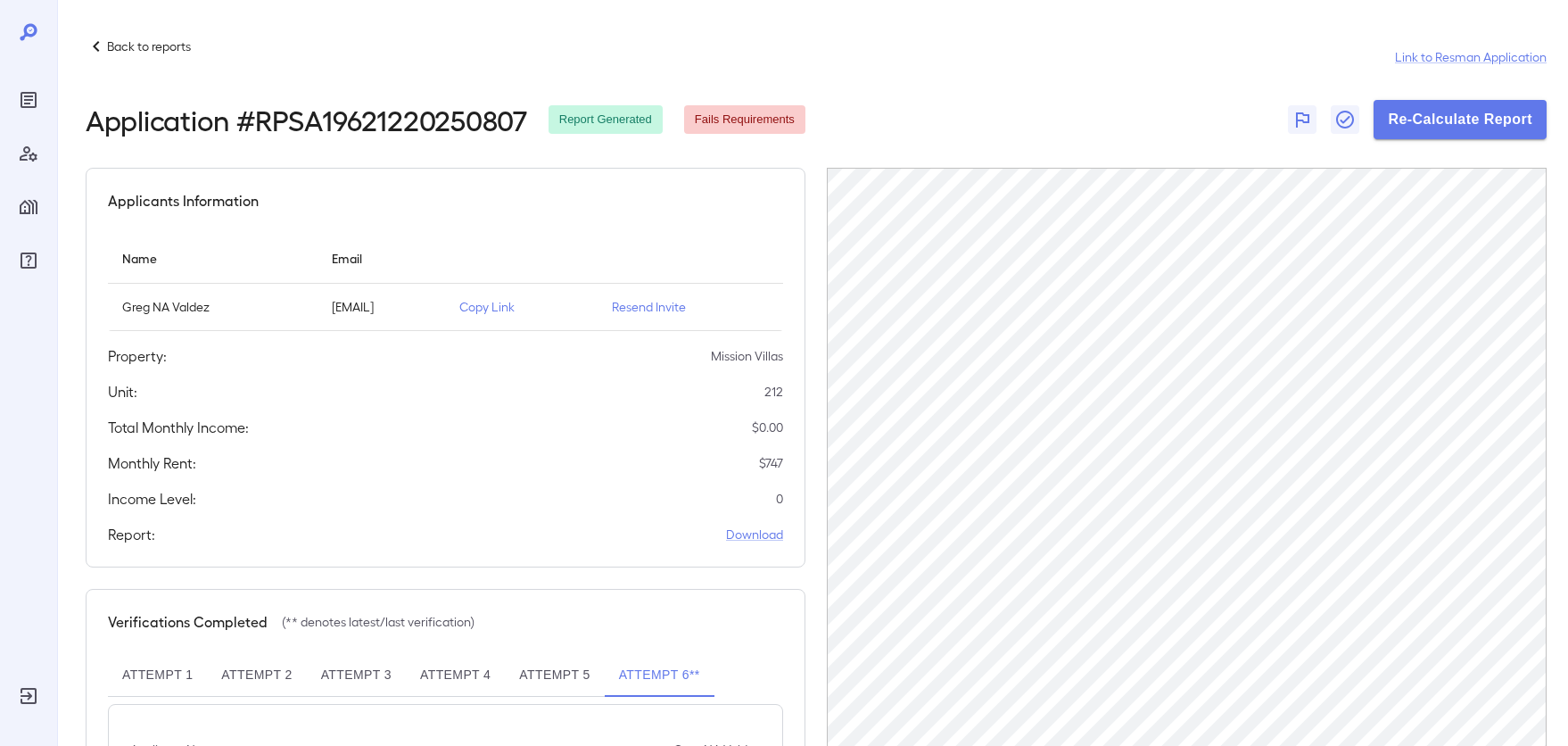 click on "Back to reports Link to Resman Application Application # RPSA19621220250807 Report Generated Fails Requirements Re-Calculate Report Applicants Information Name Email Greg NA Valdez valdezg7020@gmail.com Copy Link Resend Invite Property:   Mission Villas Unit:   212 Total Monthly Income:   $ 0.00 Monthly Rent:   $ 747 Income Level:   0 Report:   Download Verifications Completed (** denotes latest/last verification) Attempt 1 Attempt 2 Attempt 3 Attempt 4 Attempt 5 Attempt 6** Applicant Name Greg NA Valdez Method Used Document Upload Verification Date 08/07/2025 Documents Uploaded 4 Invalid Docs Count 0 Scanned Docs Count 0" at bounding box center (813, 500) 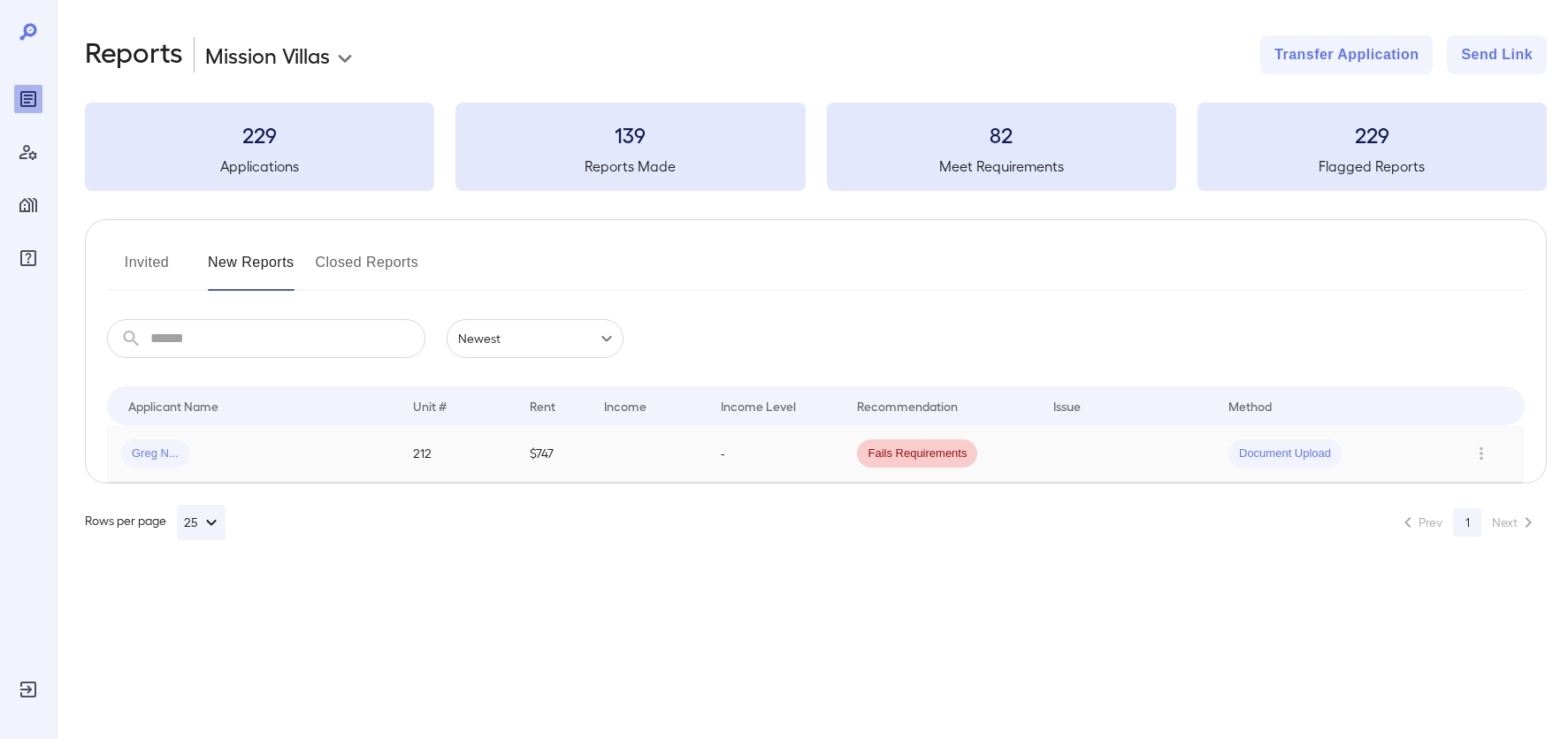 click on "Greg N..." at bounding box center [155, 453] 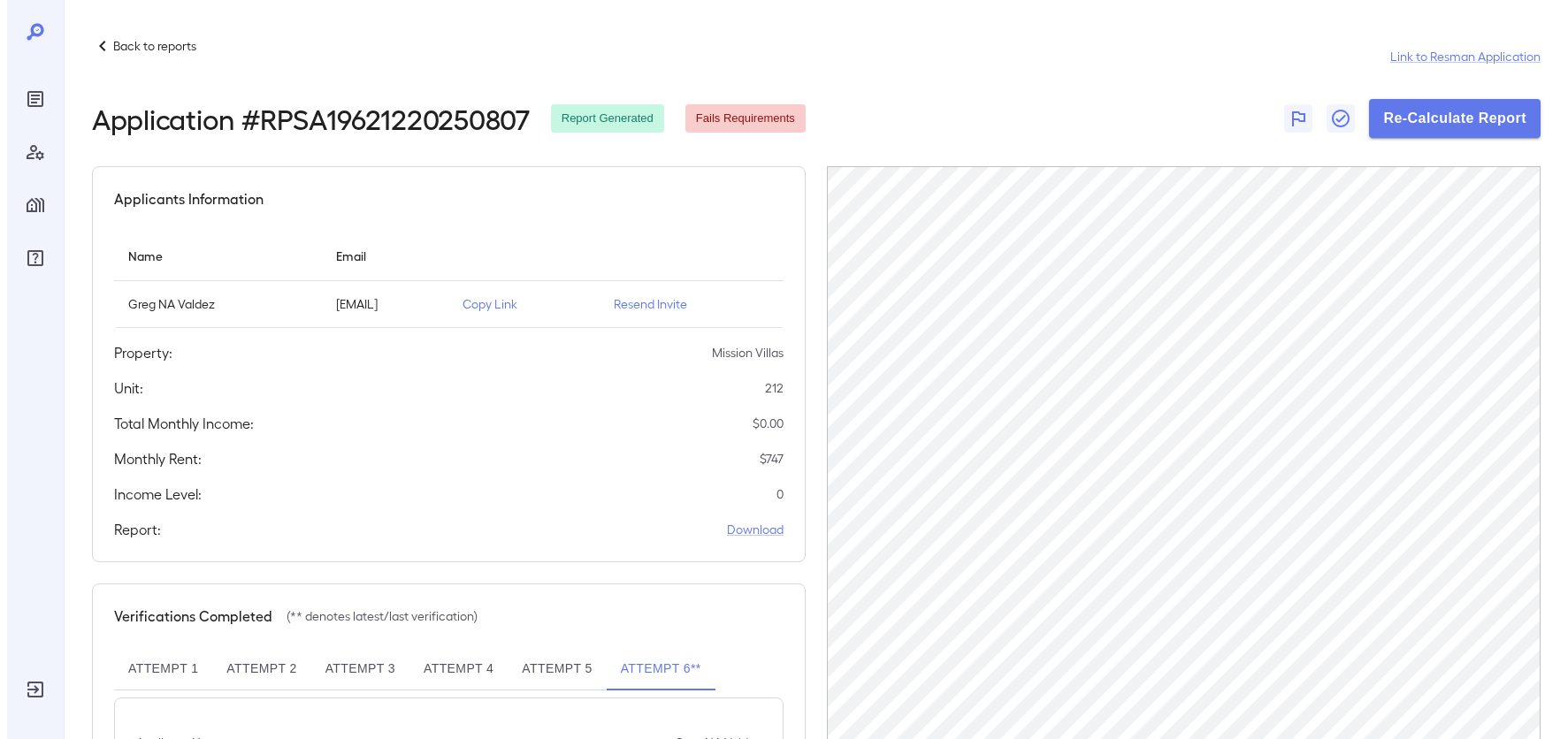 scroll, scrollTop: 0, scrollLeft: 0, axis: both 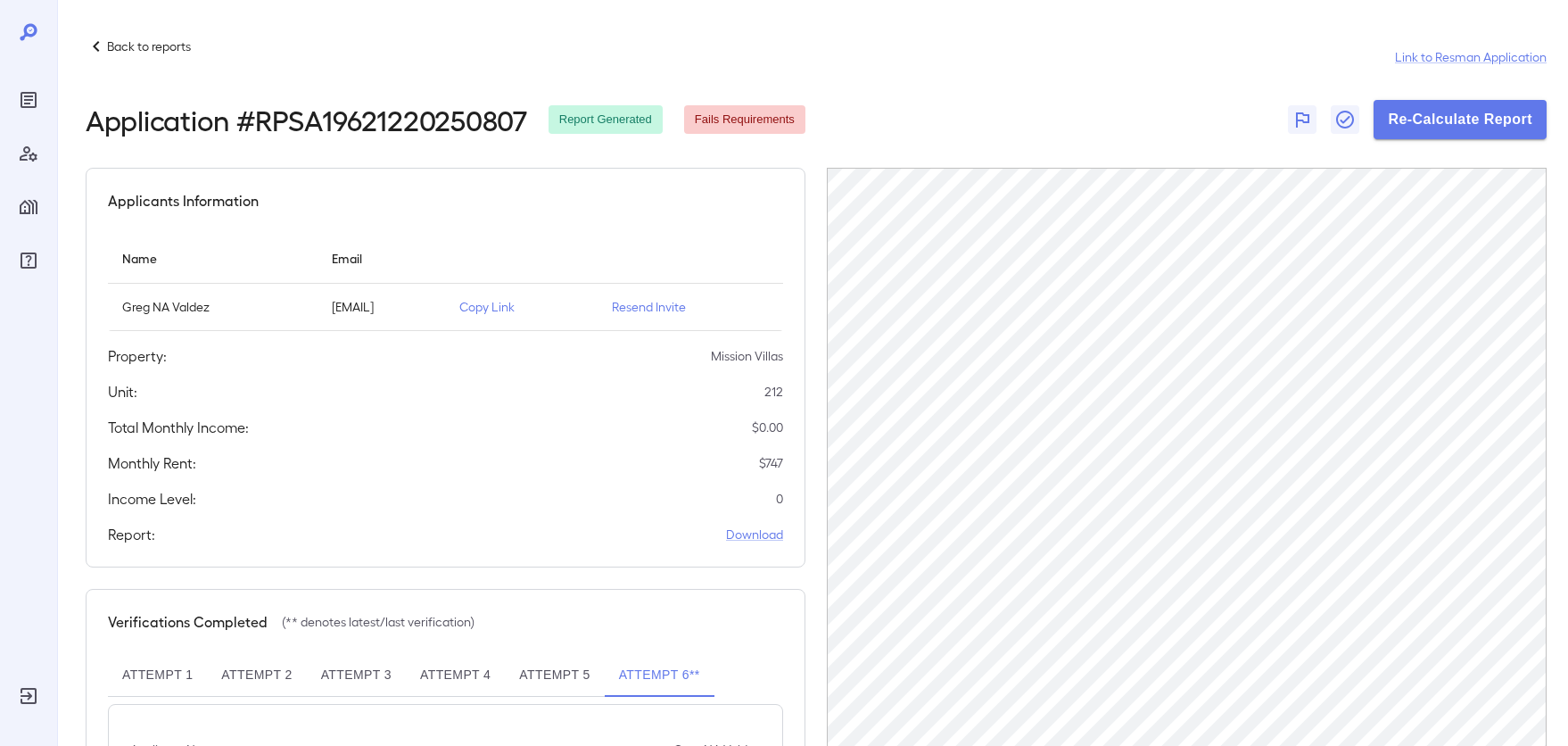 click on "Back to reports Link to Resman Application Application # RPSA19621220250807 Report Generated Fails Requirements Re-Calculate Report Applicants Information Name Email [FIRST] [LAST] [EMAIL] Copy Link Resend Invite Property:   Mission Villas Unit:   212 Total Monthly Income:   $ 0.00 Monthly Rent:   $ 747 Income Level:   0 Report:   Download Verifications Completed (** denotes latest/last verification) Attempt 1 Attempt 2 Attempt 3 Attempt 4 Attempt 5 Attempt 6** Applicant Name [FIRST] [LAST] Method Used Document Upload Verification Date 08/07/2025 Documents Uploaded 4 Invalid Docs Count 0 Scanned Docs Count 0" at bounding box center [813, 500] 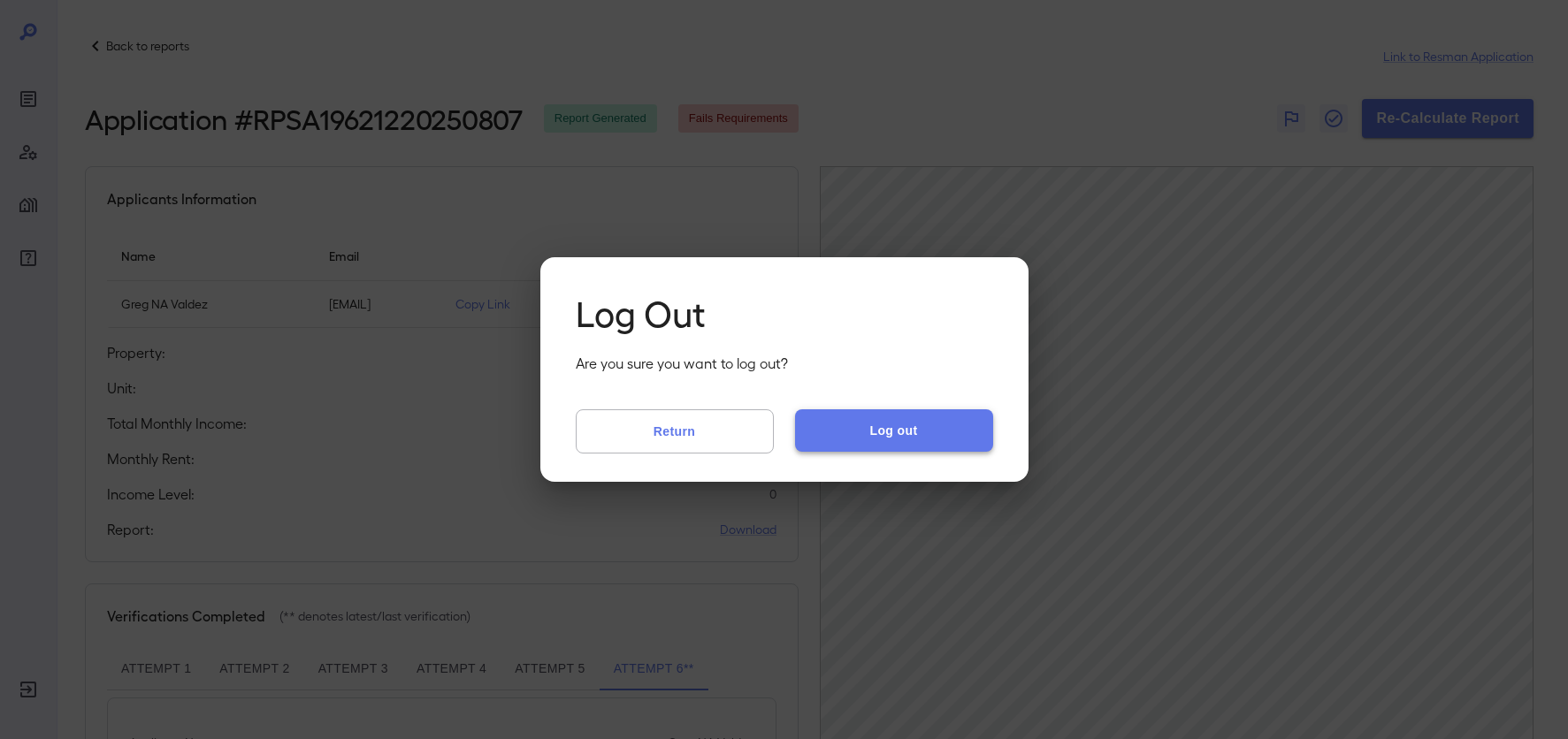 click on "Log out" at bounding box center [894, 430] 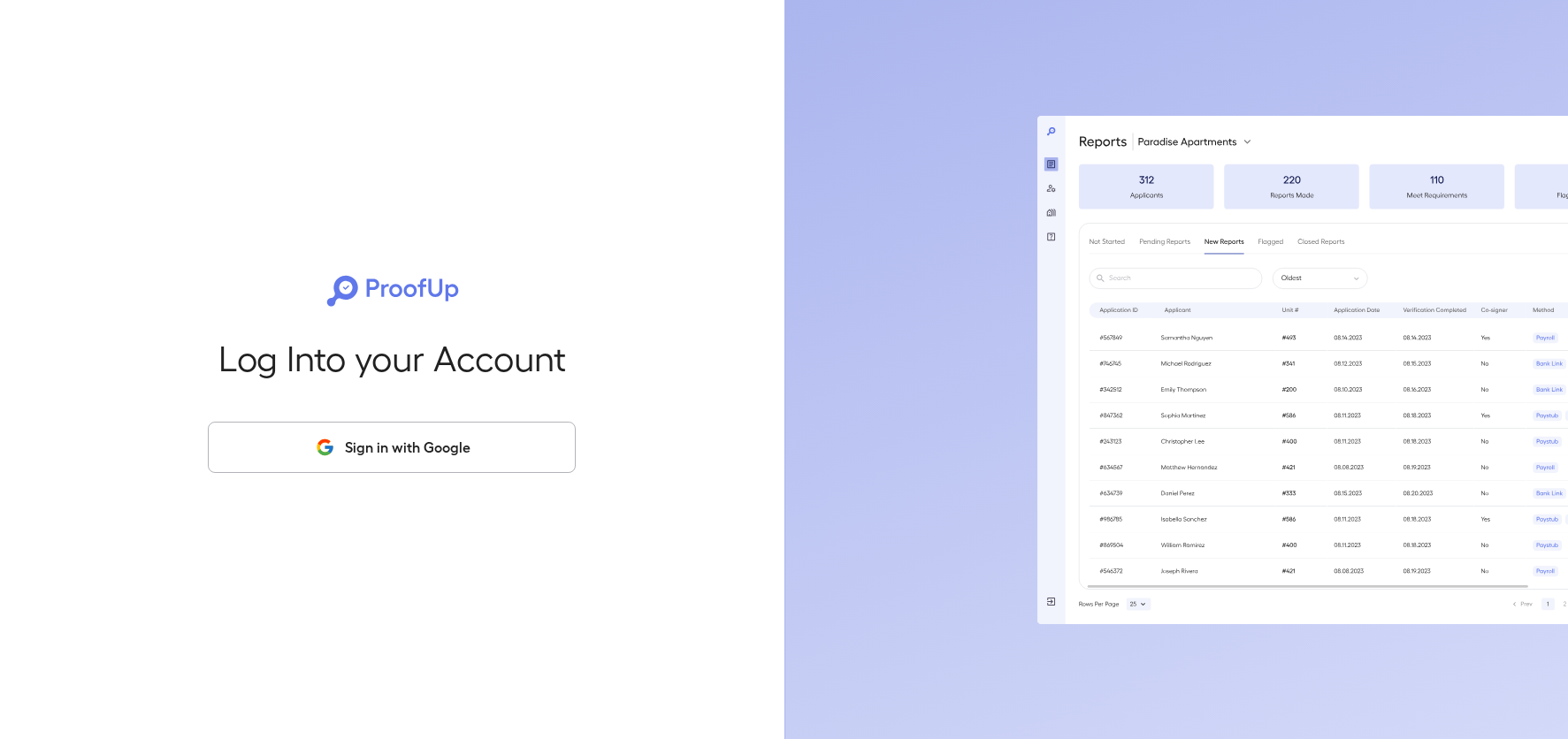 scroll, scrollTop: 0, scrollLeft: 0, axis: both 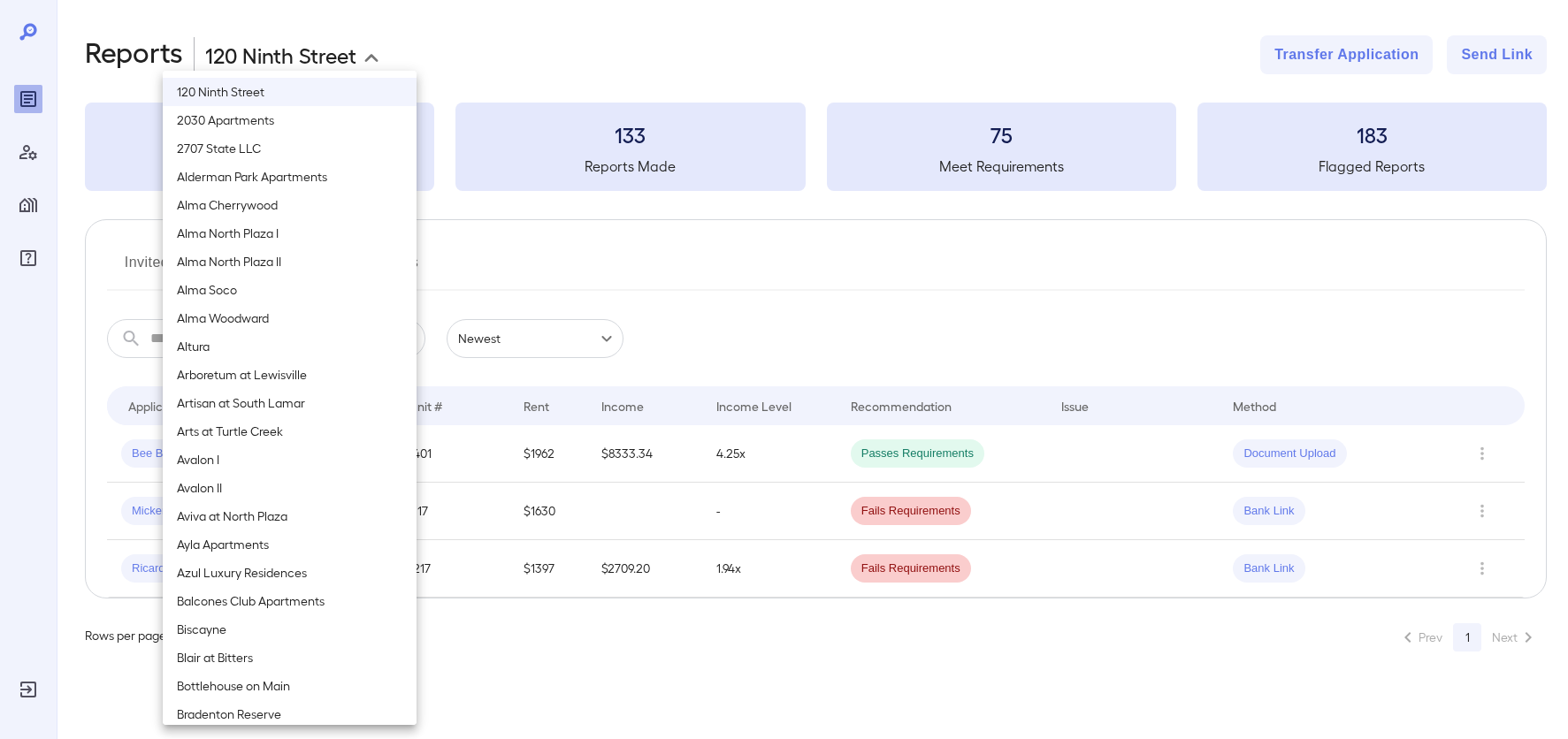 click on "**********" at bounding box center (784, 370) 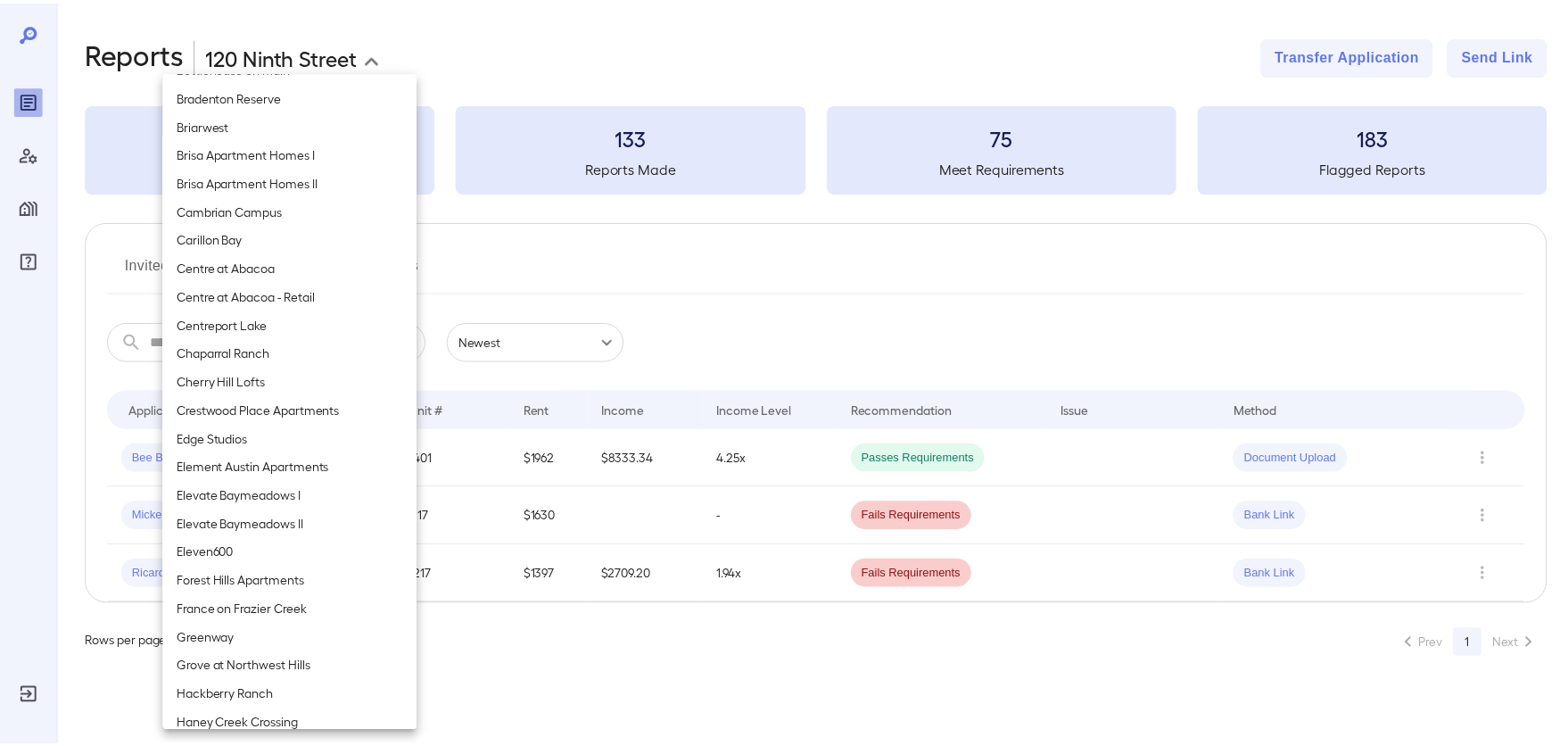scroll, scrollTop: 1160, scrollLeft: 0, axis: vertical 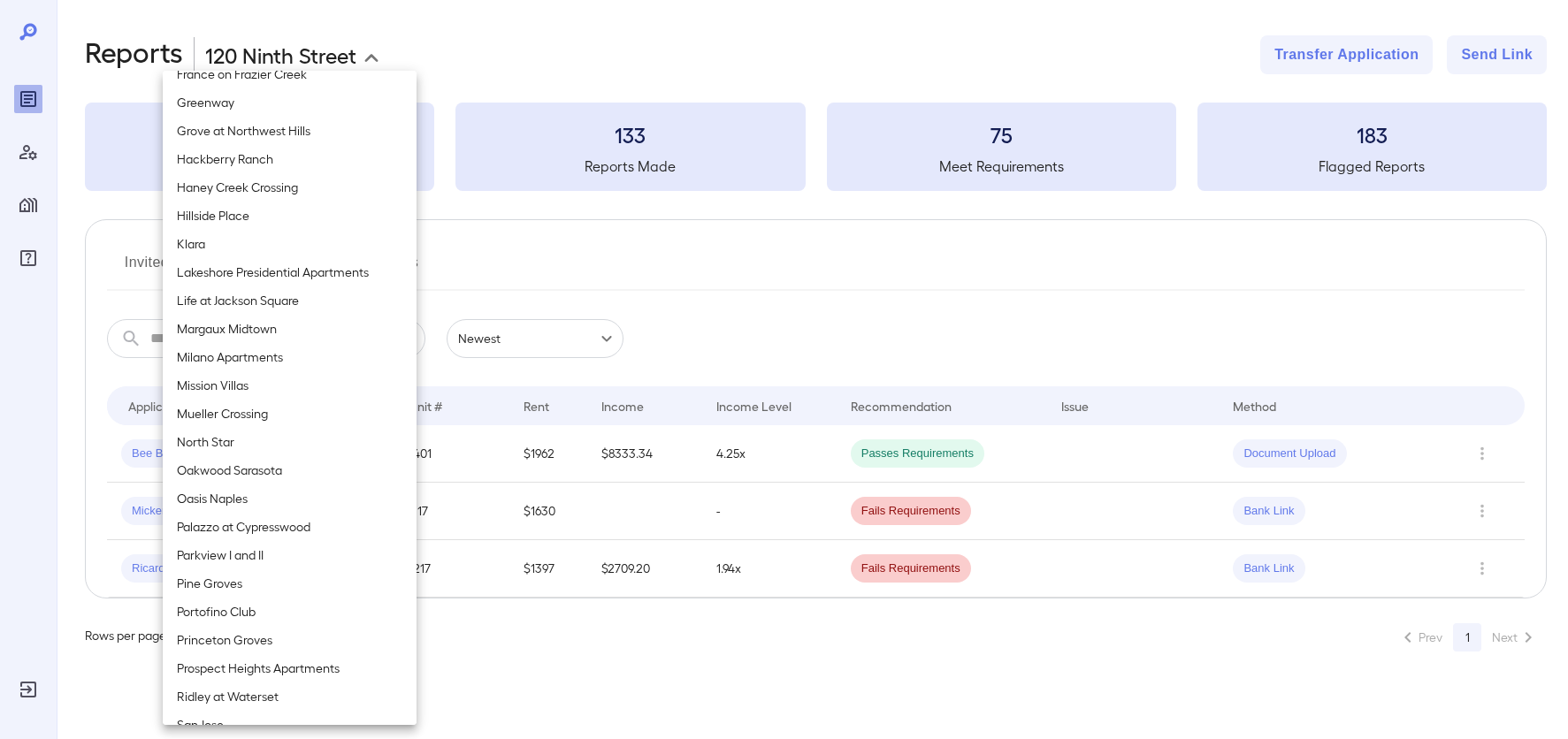 click on "Mission Villas" at bounding box center (289, 385) 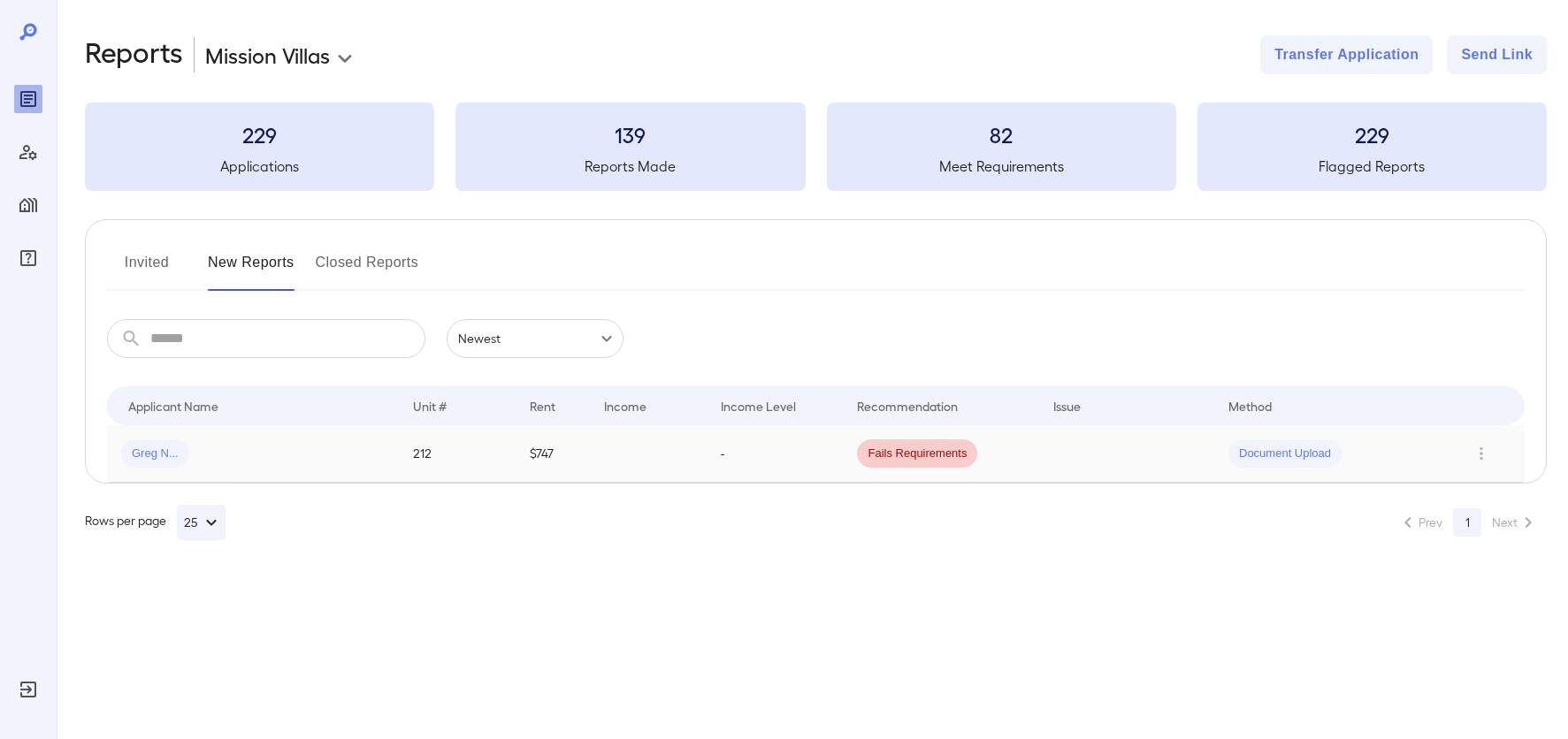 click on "Greg N..." at bounding box center [253, 453] 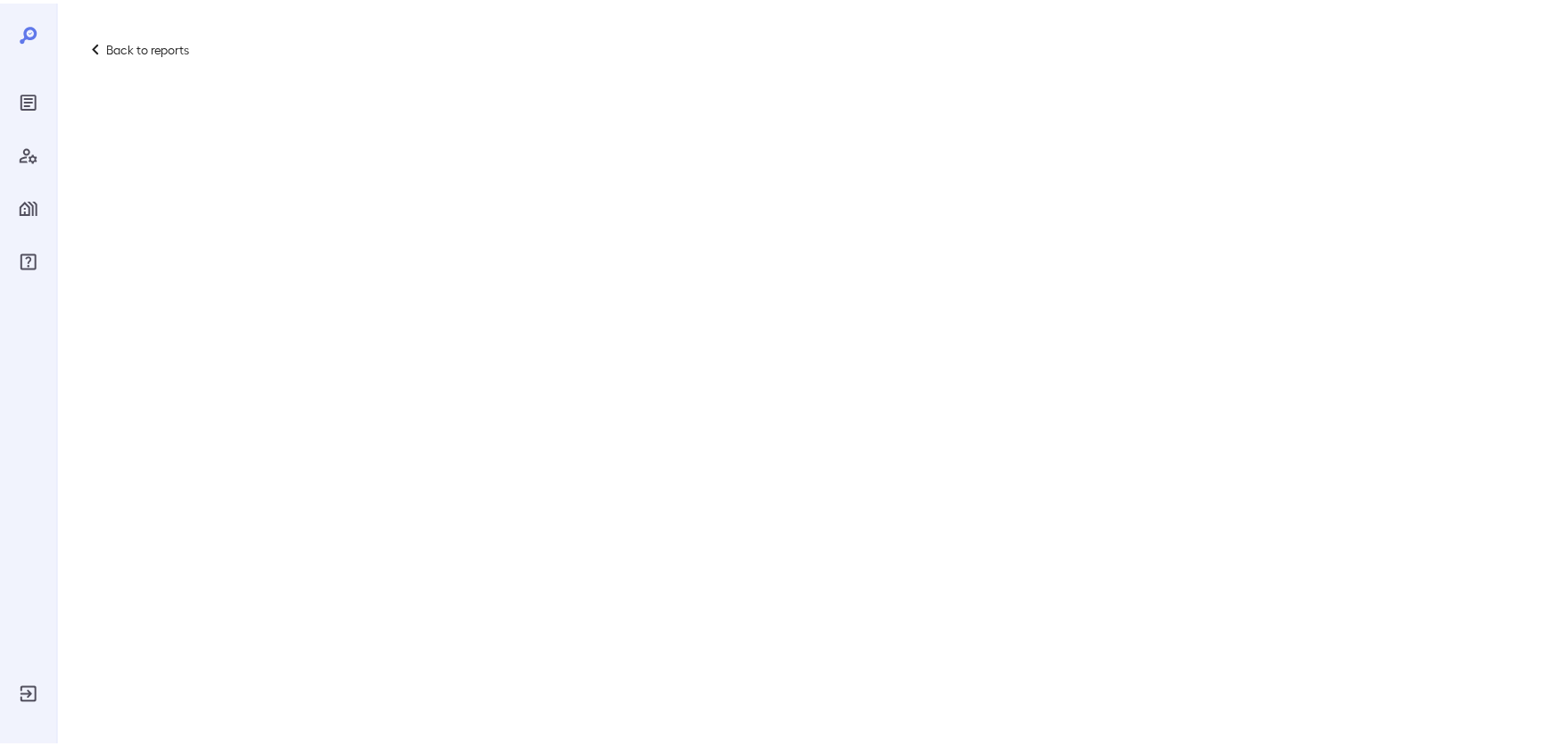 scroll, scrollTop: 0, scrollLeft: 0, axis: both 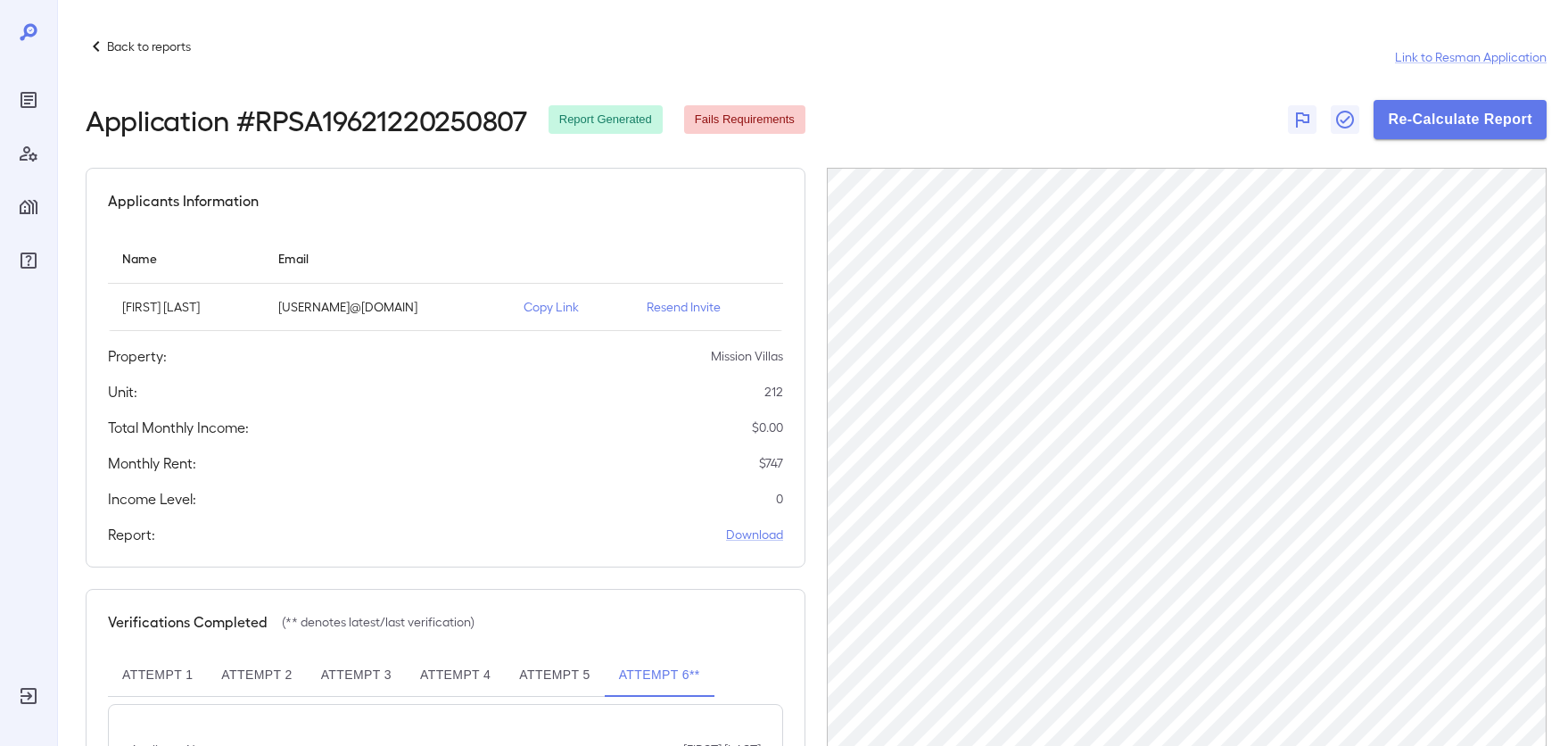 click on "Copy Link" at bounding box center [571, 307] 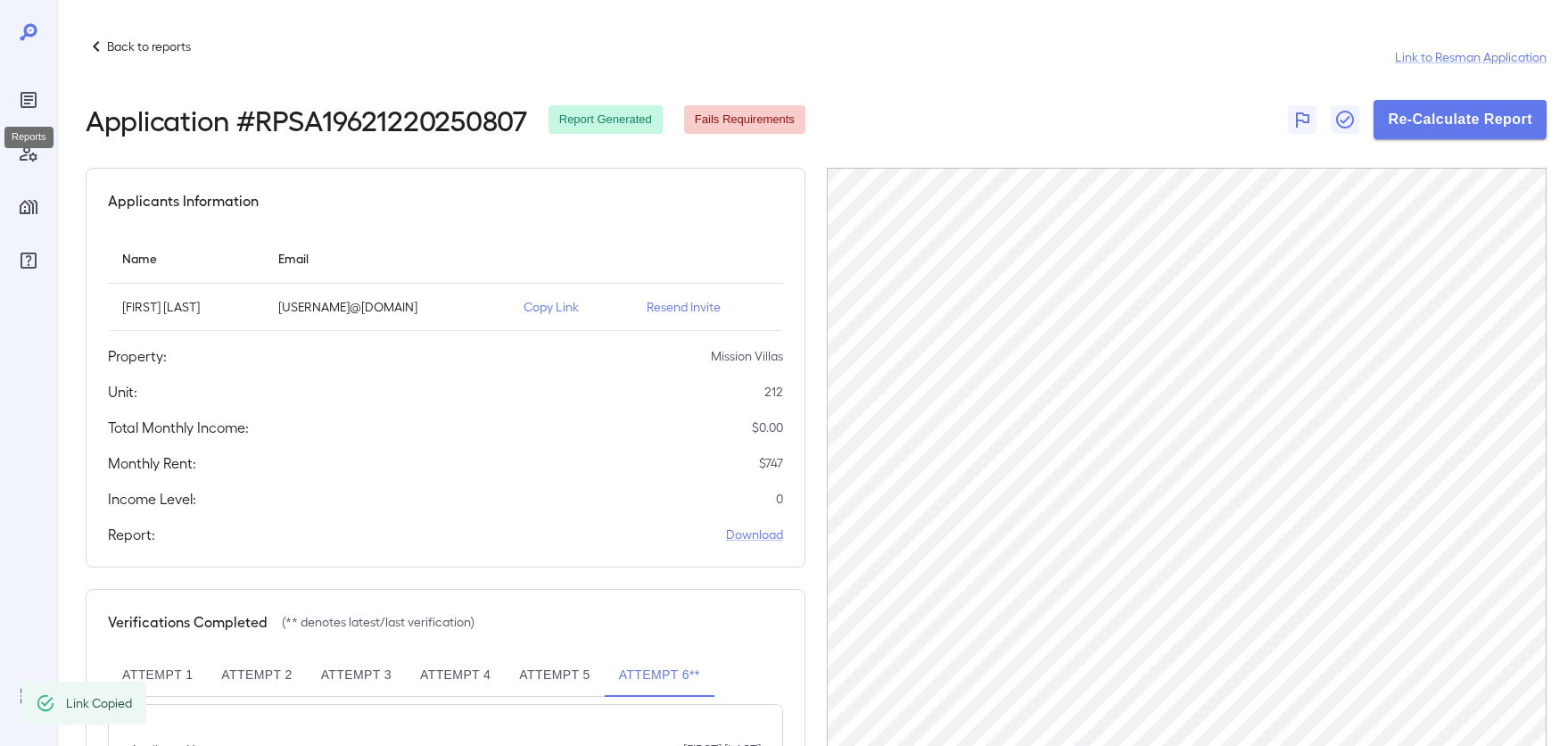 click 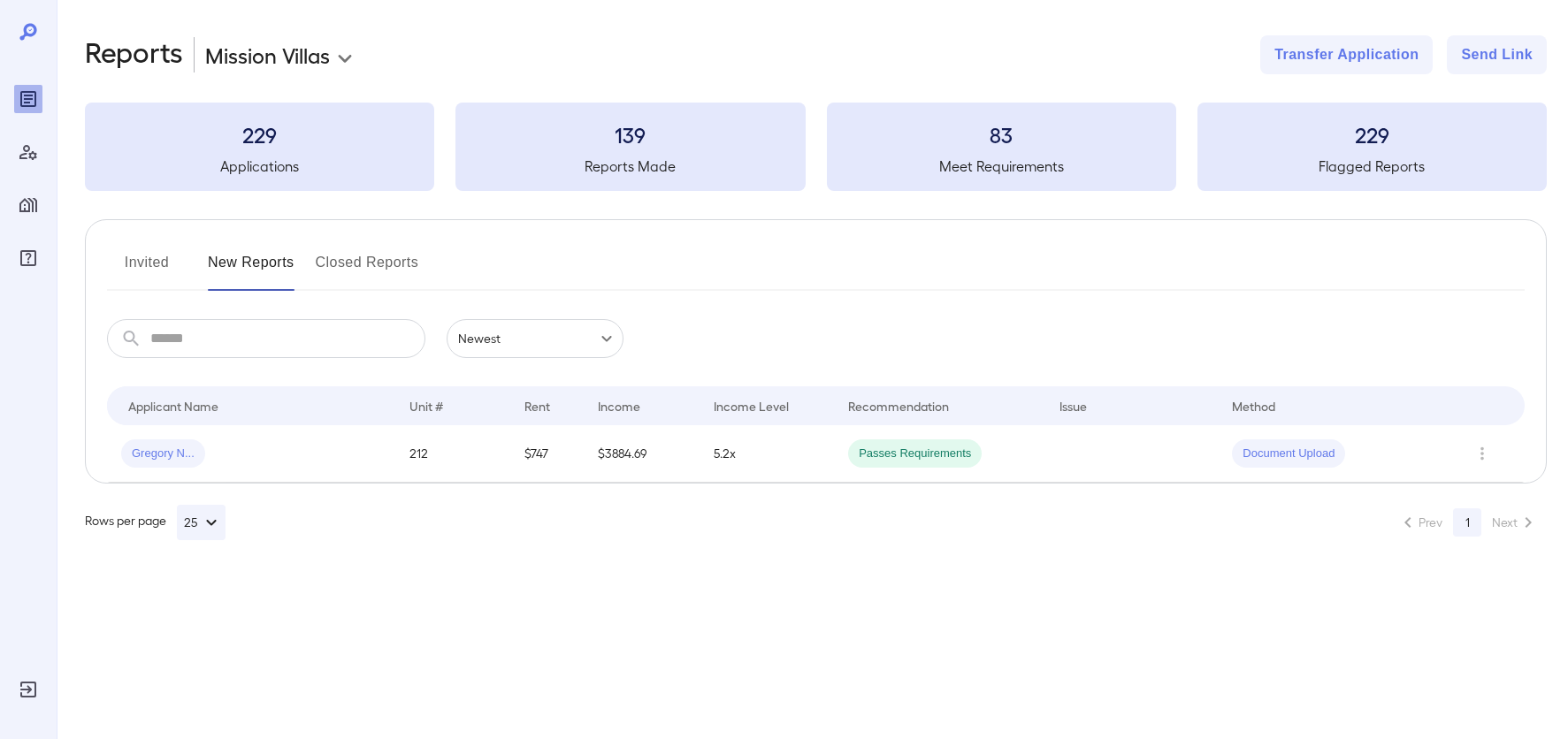click on "**********" at bounding box center [784, 370] 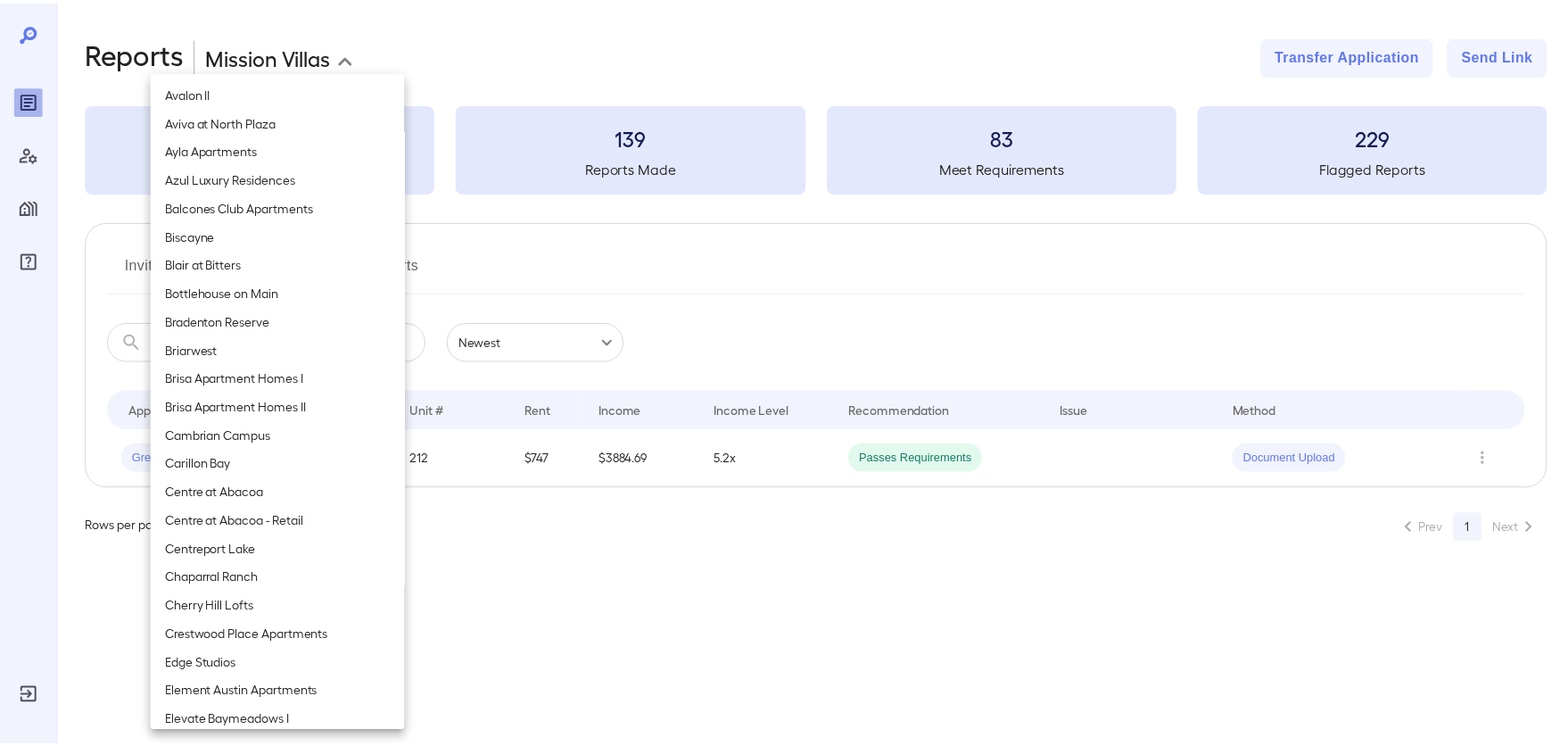 scroll, scrollTop: 0, scrollLeft: 0, axis: both 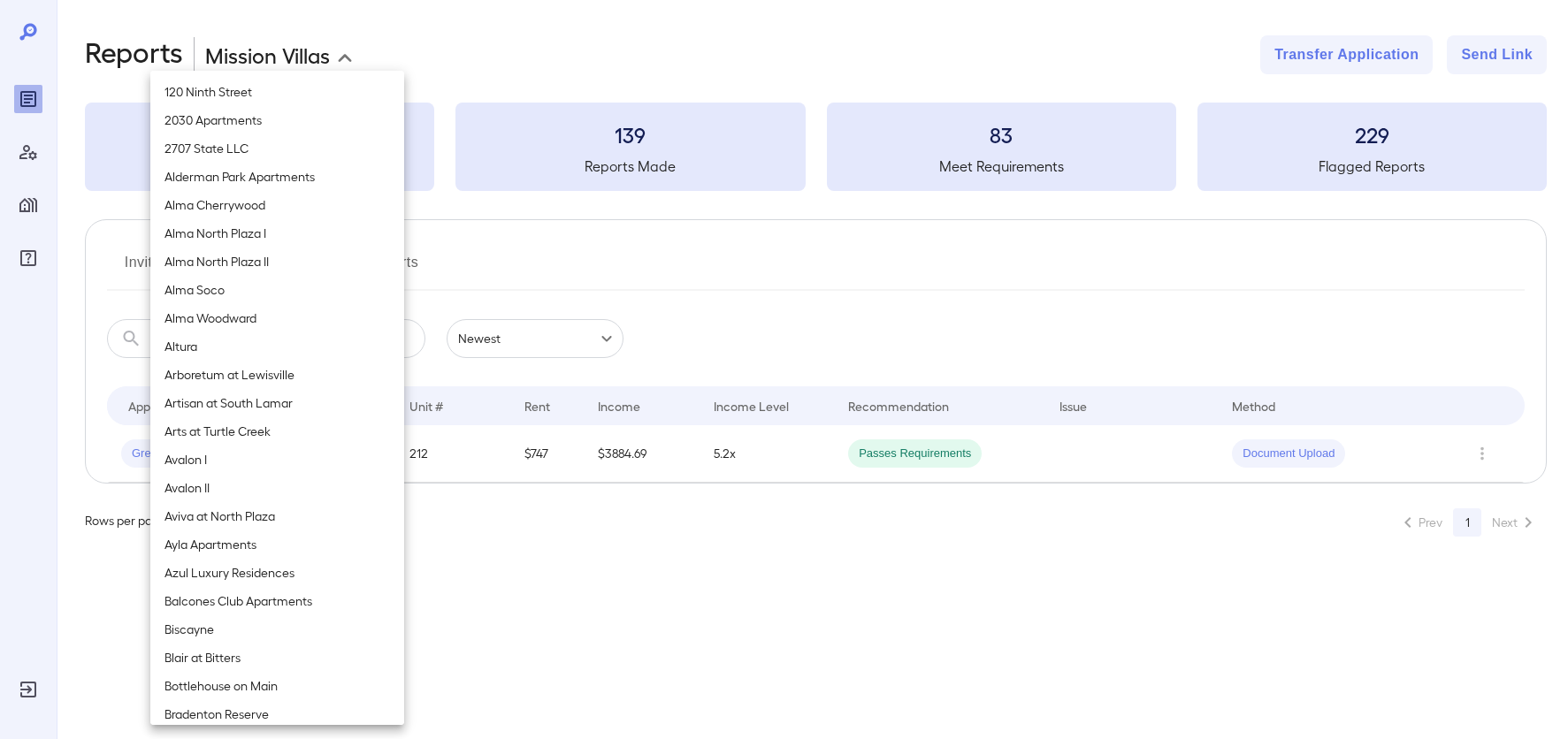 click on "Alma Woodward" at bounding box center (277, 318) 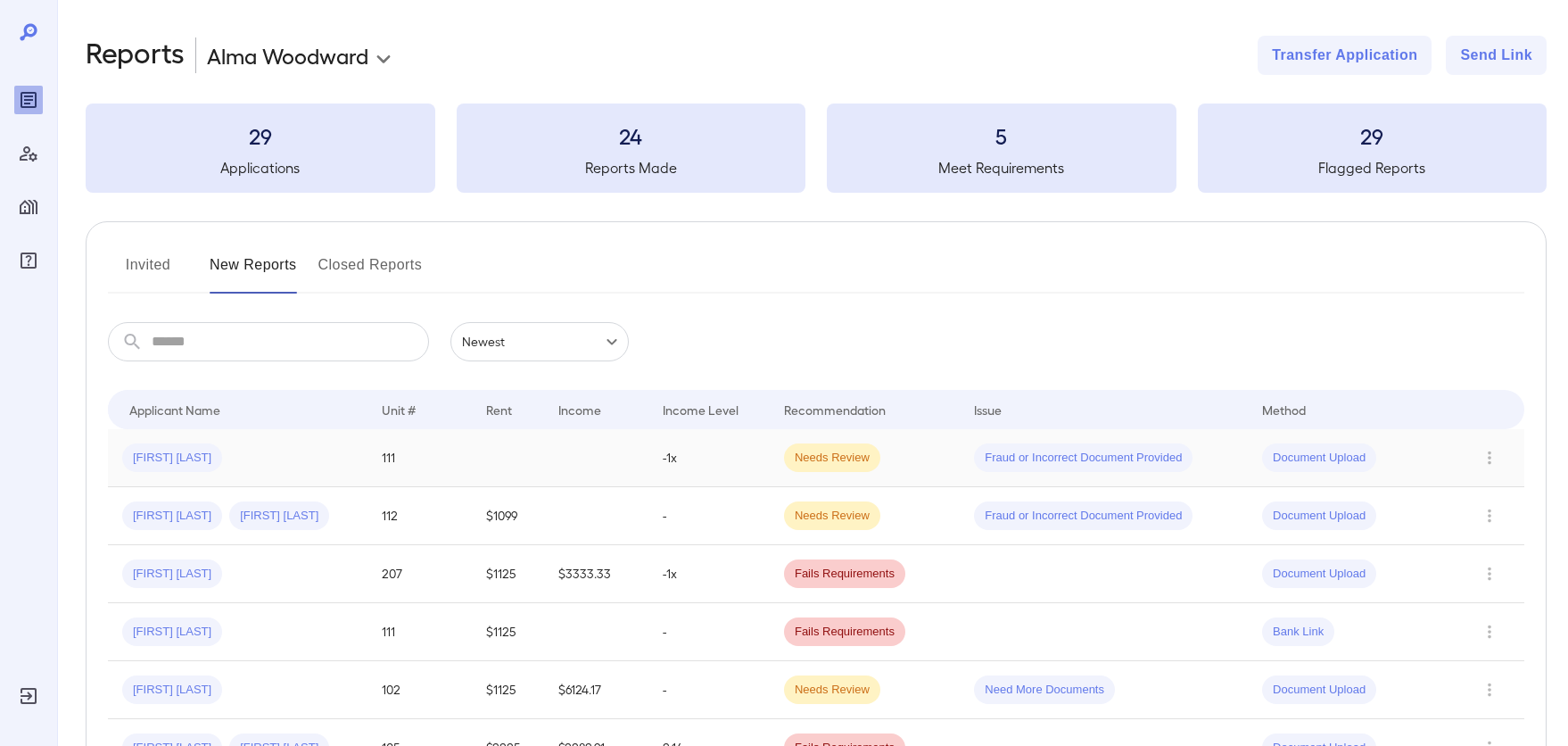 click on "[FIRST] [LAST]" at bounding box center (237, 458) 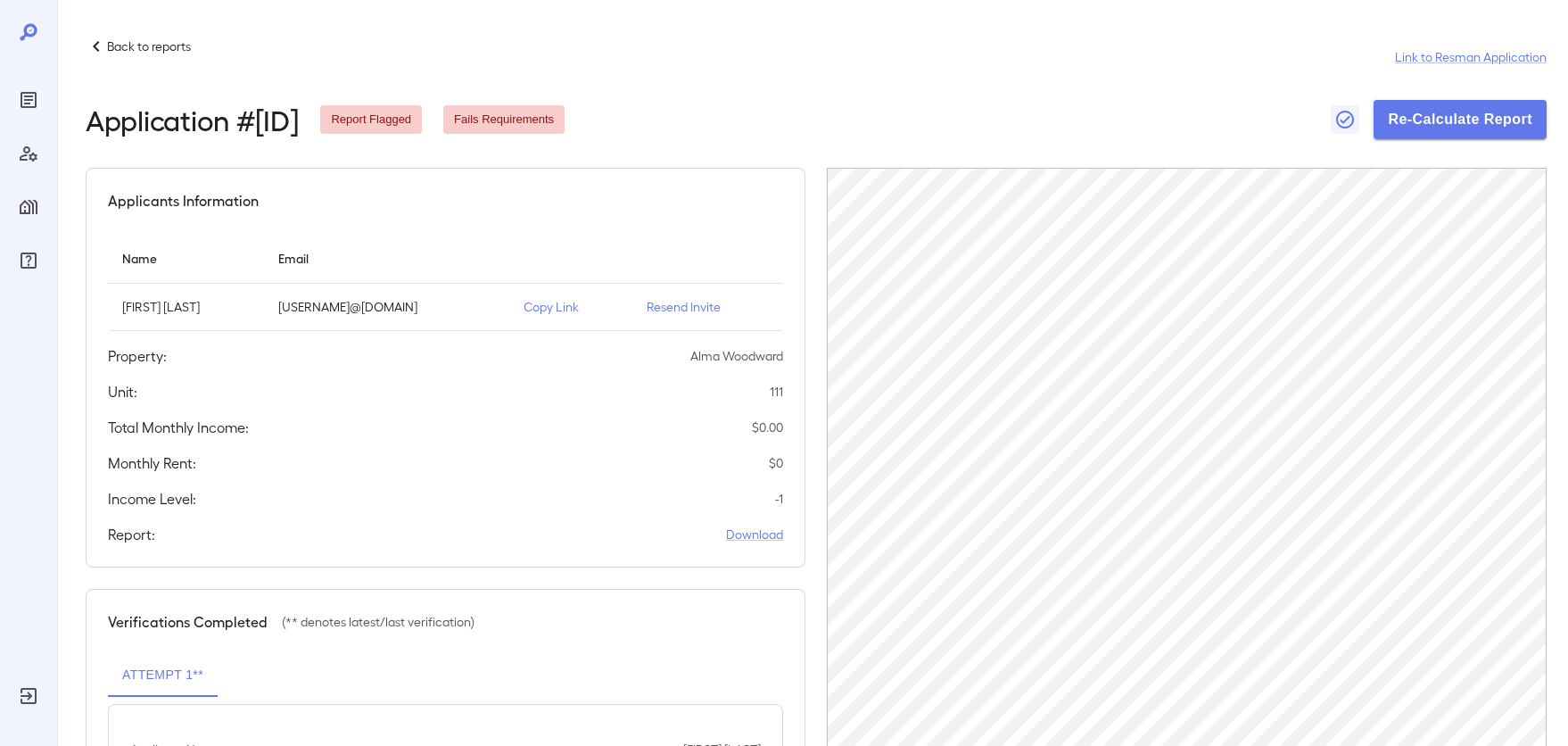 click on "Copy Link" at bounding box center (571, 307) 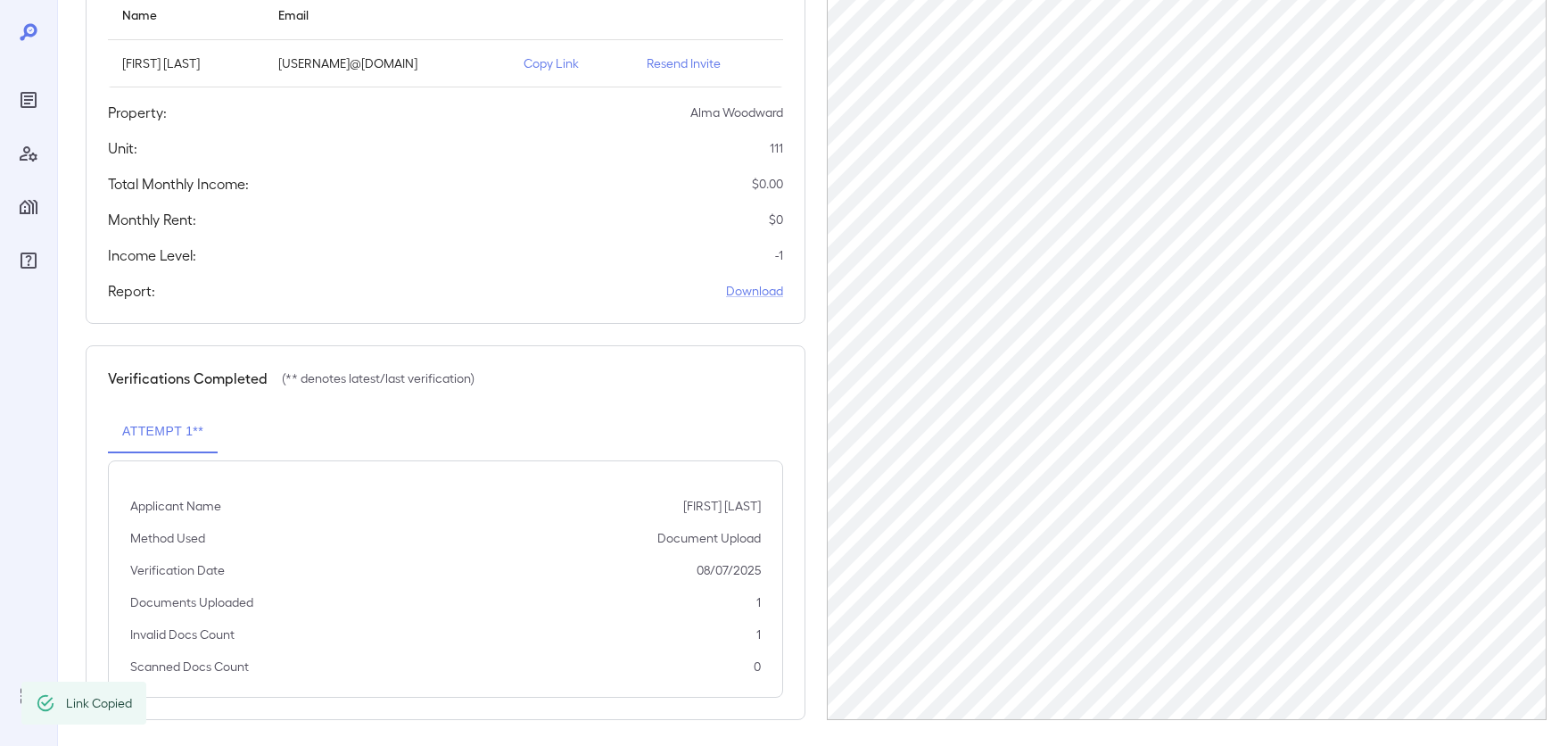 scroll, scrollTop: 253, scrollLeft: 0, axis: vertical 